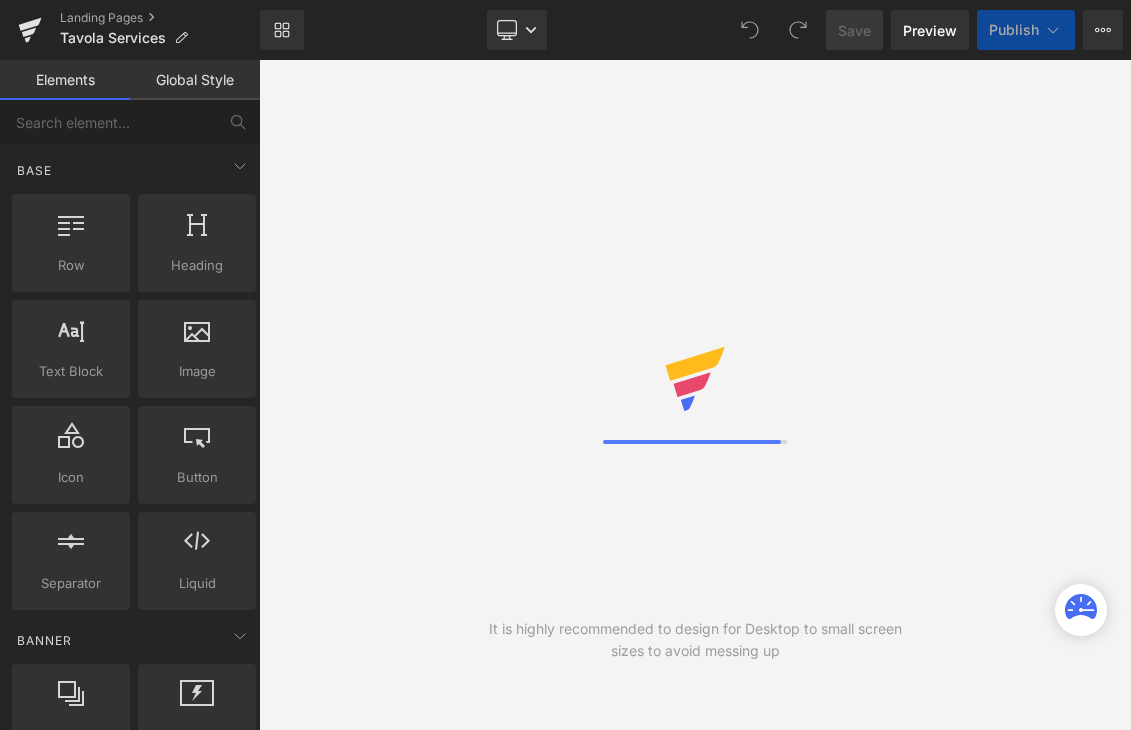 scroll, scrollTop: 0, scrollLeft: 0, axis: both 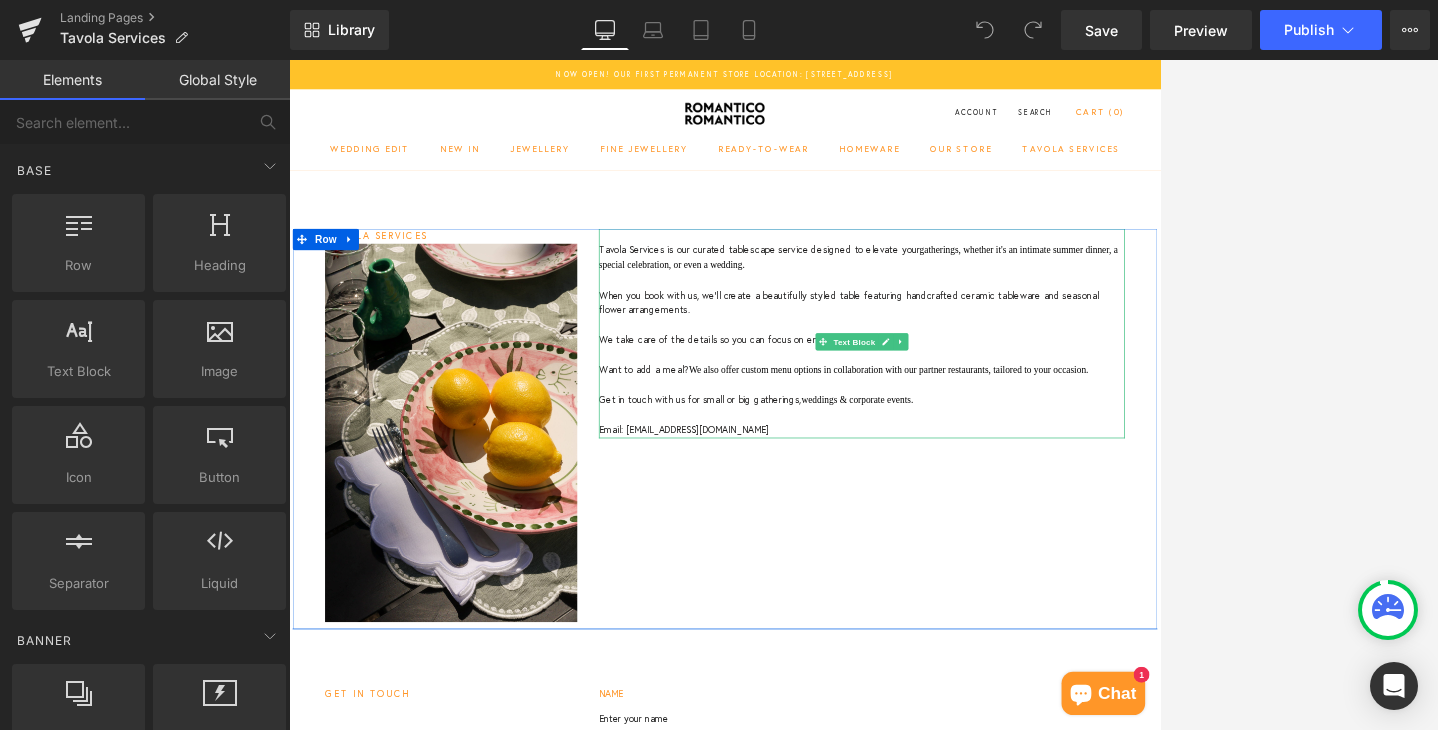 click on "Tavola Services is our curated tablescape service designed to elevate your  gatherings, whether it's an intimate summer dinner, a special celebration, or even a wedding." at bounding box center (1084, 335) 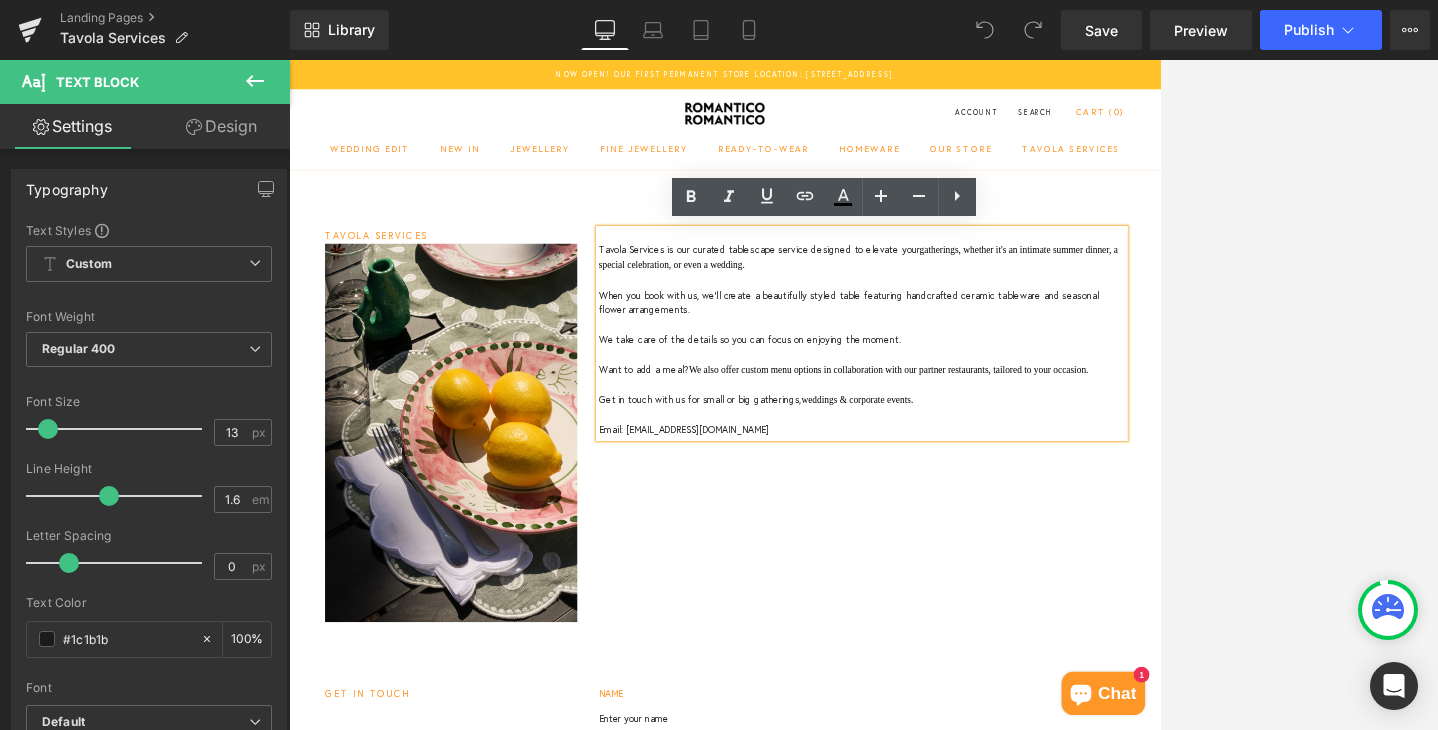 click on "When you book with us, we'll create a beautifully styled table featuring handcrafted ceramic tableware and seasonal flower arrangements." at bounding box center [1084, 398] 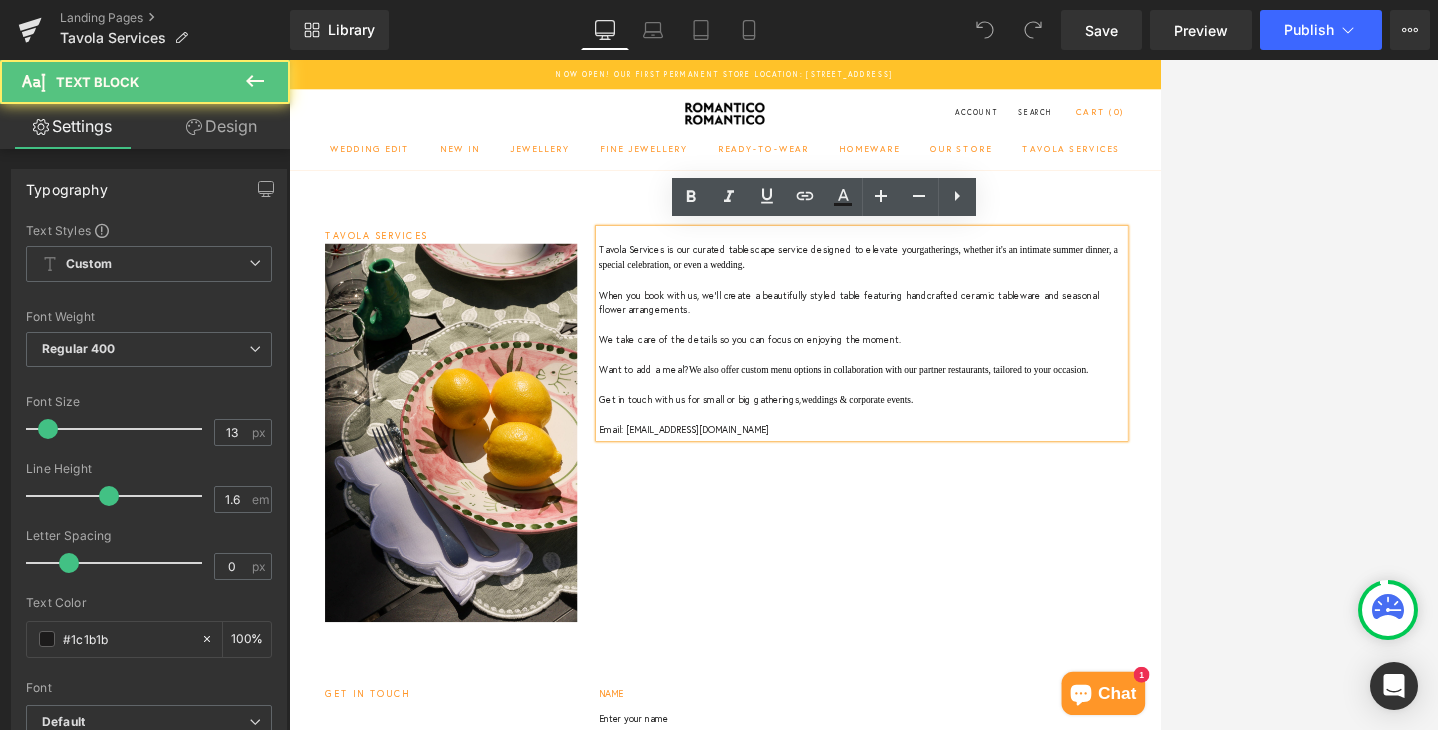 type 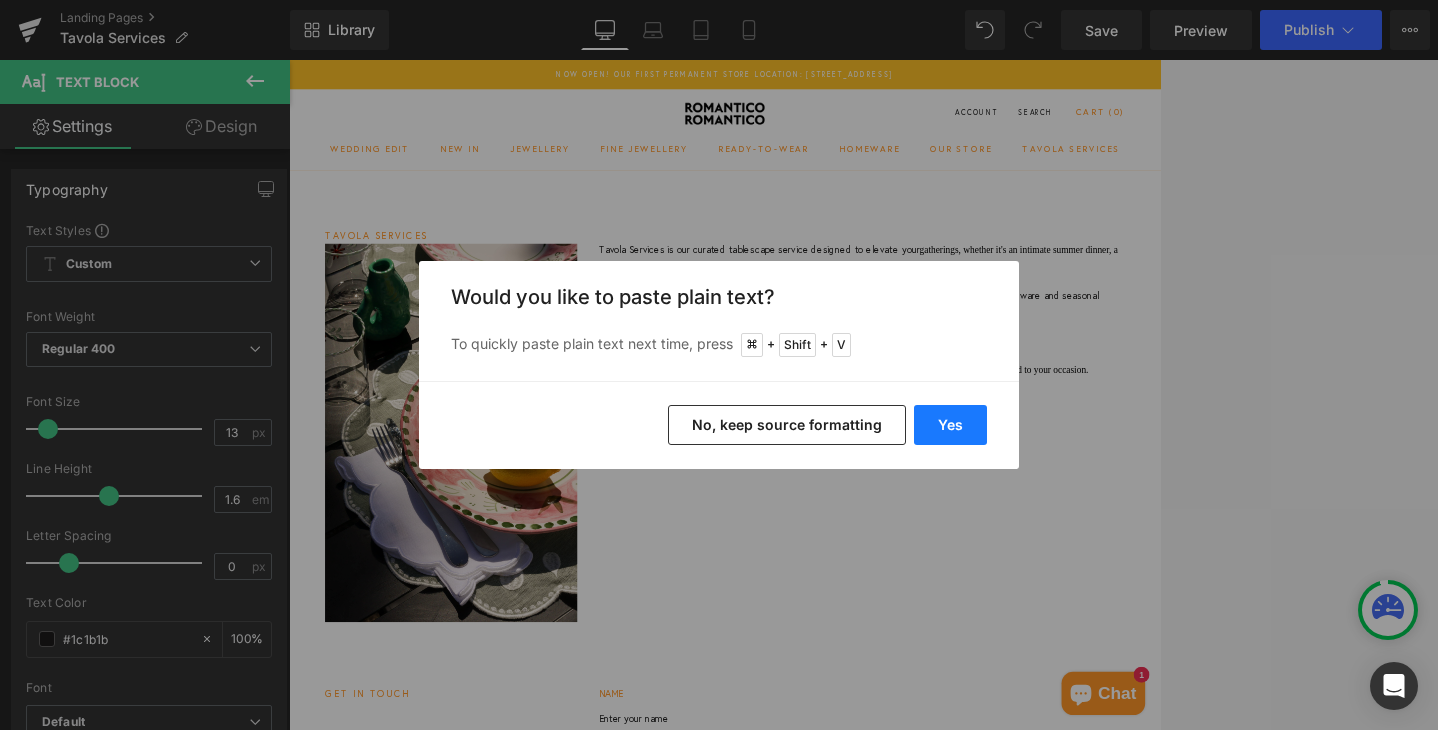 click on "Yes" at bounding box center [950, 425] 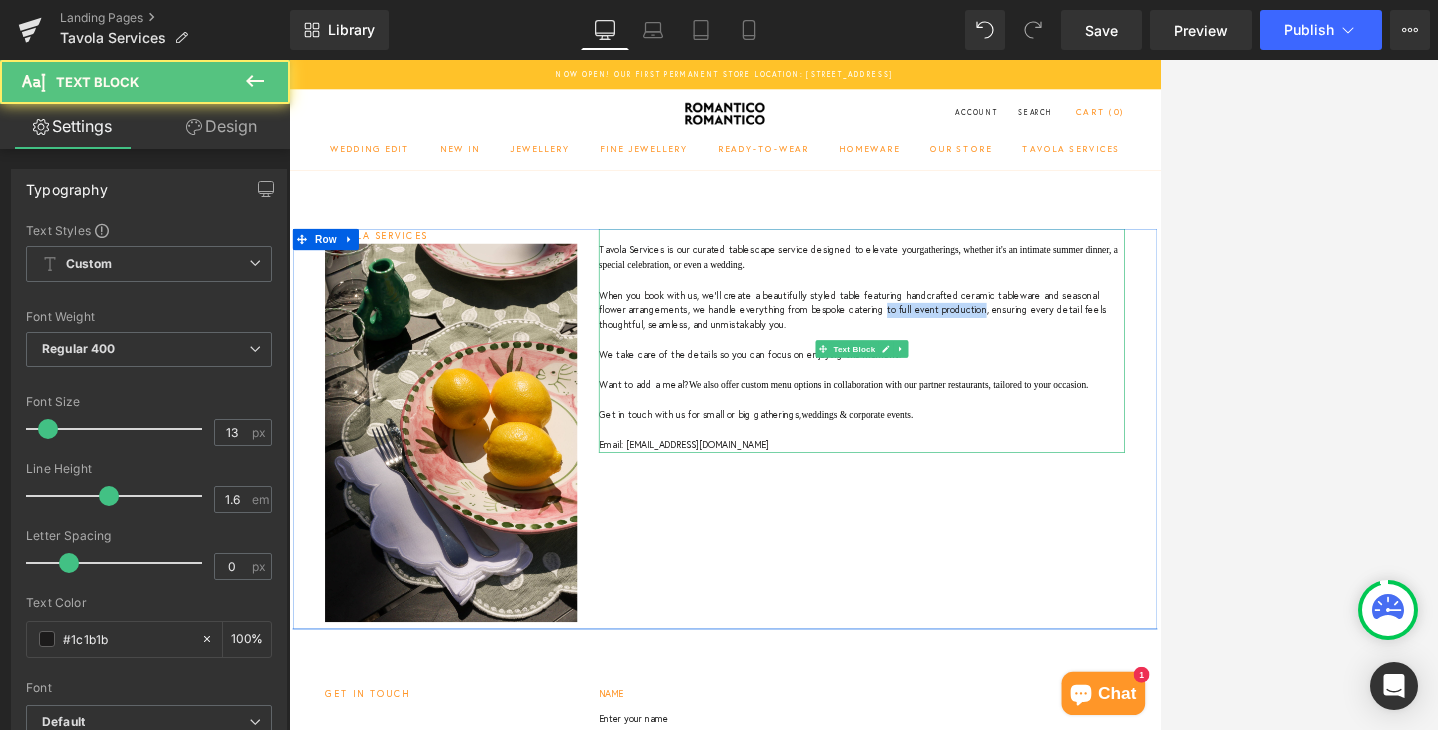 drag, startPoint x: 1189, startPoint y: 406, endPoint x: 1058, endPoint y: 408, distance: 131.01526 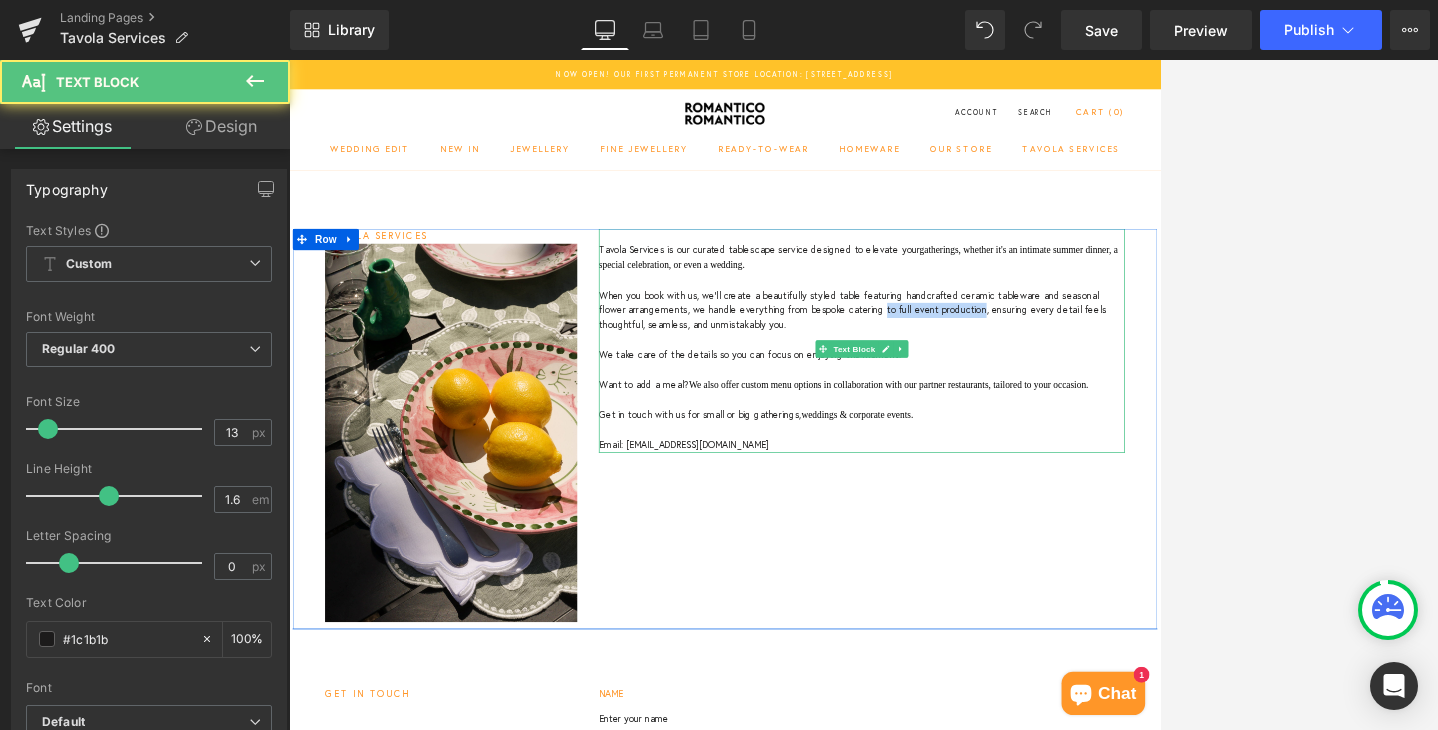 click on "When you book with us, we'll create a beautifully styled table featuring handcrafted ceramic tableware and seasonal flower arrangements, we handle everything from bespoke catering to full event production, ensuring every detail feels thoughtful, seamless, and unmistakably you." at bounding box center (1084, 408) 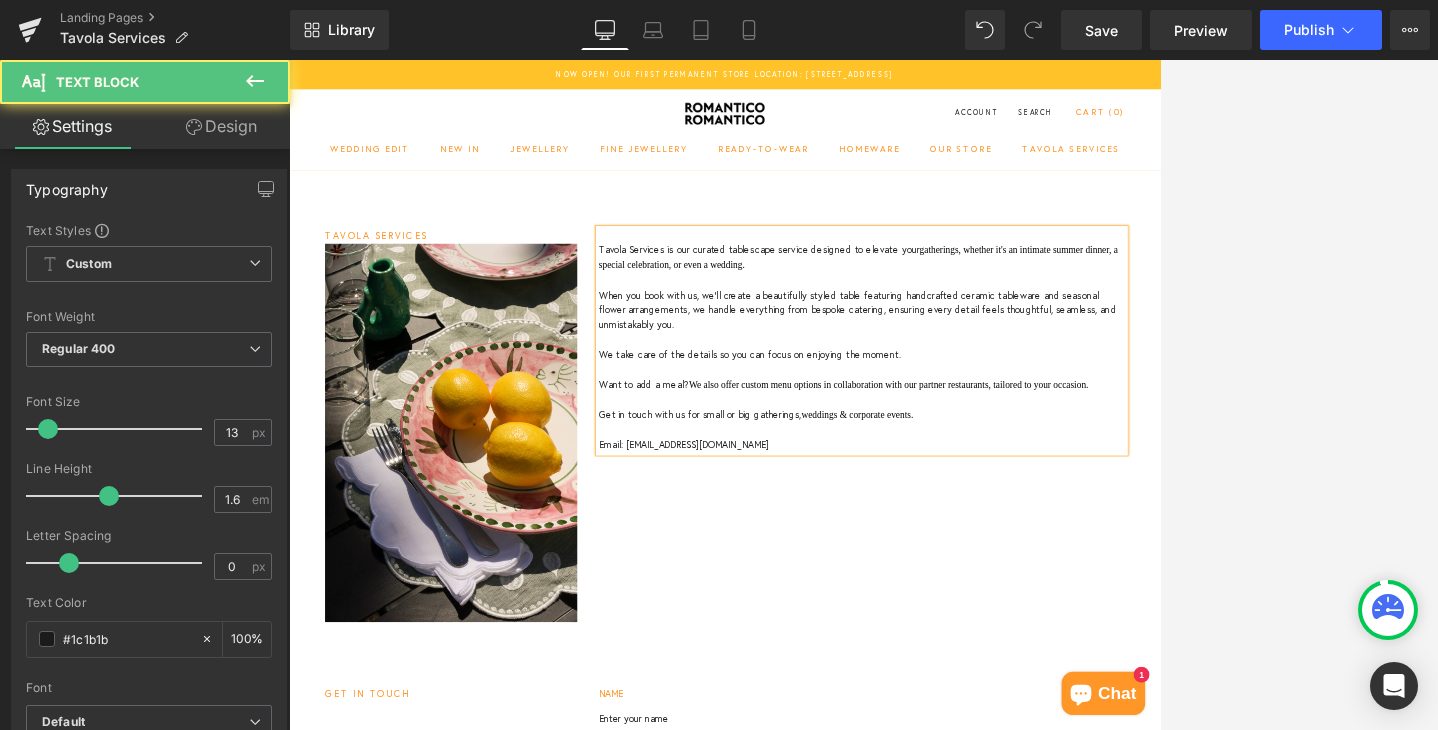 drag, startPoint x: 990, startPoint y: 615, endPoint x: 631, endPoint y: 287, distance: 486.27667 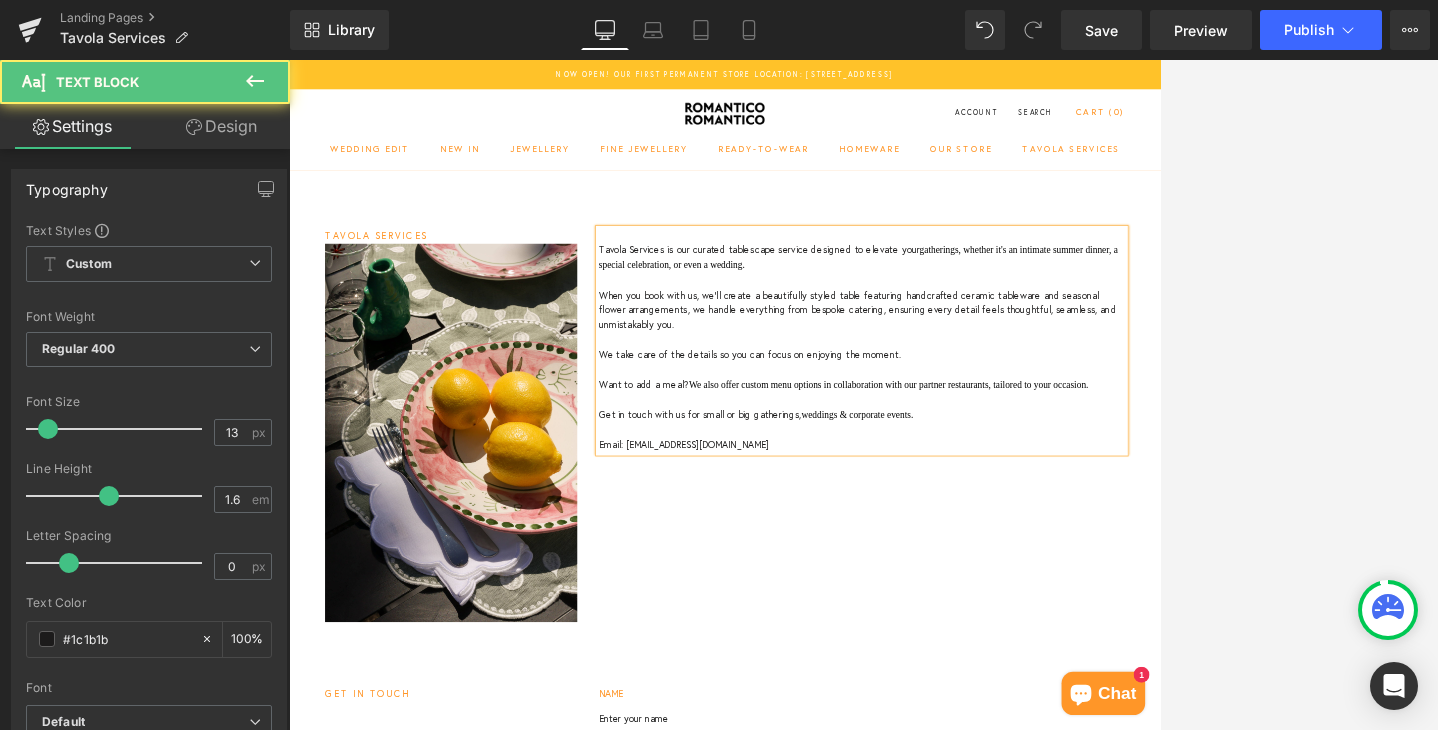 click on "TAVOLA SERVICES Heading         Image         Tavola Services is our curated tablescape service designed to elevate your  gatherings, whether it's an intimate summer dinner, a special celebration, or even a wedding. When you book with us, we'll create a beautifully styled table featuring handcrafted ceramic tableware and seasonal flower arrangements, we handle everything from bespoke catering, ensuring every detail feels thoughtful, seamless, and unmistakably you. We take care of the details so you can focus on enjoying the moment. Want to add a meal?  We also offer custom menu options in collaboration with our partner restaurants, tailored to your occasion. Get in touch with us for small or big gatherings,  weddings & corporate events. Email: [EMAIL_ADDRESS][DOMAIN_NAME] Text Block         Row         get in touch Heading
NAME Text Block         Text Field         PHONE Text Block         Text Field         EMAIL" at bounding box center [894, 900] 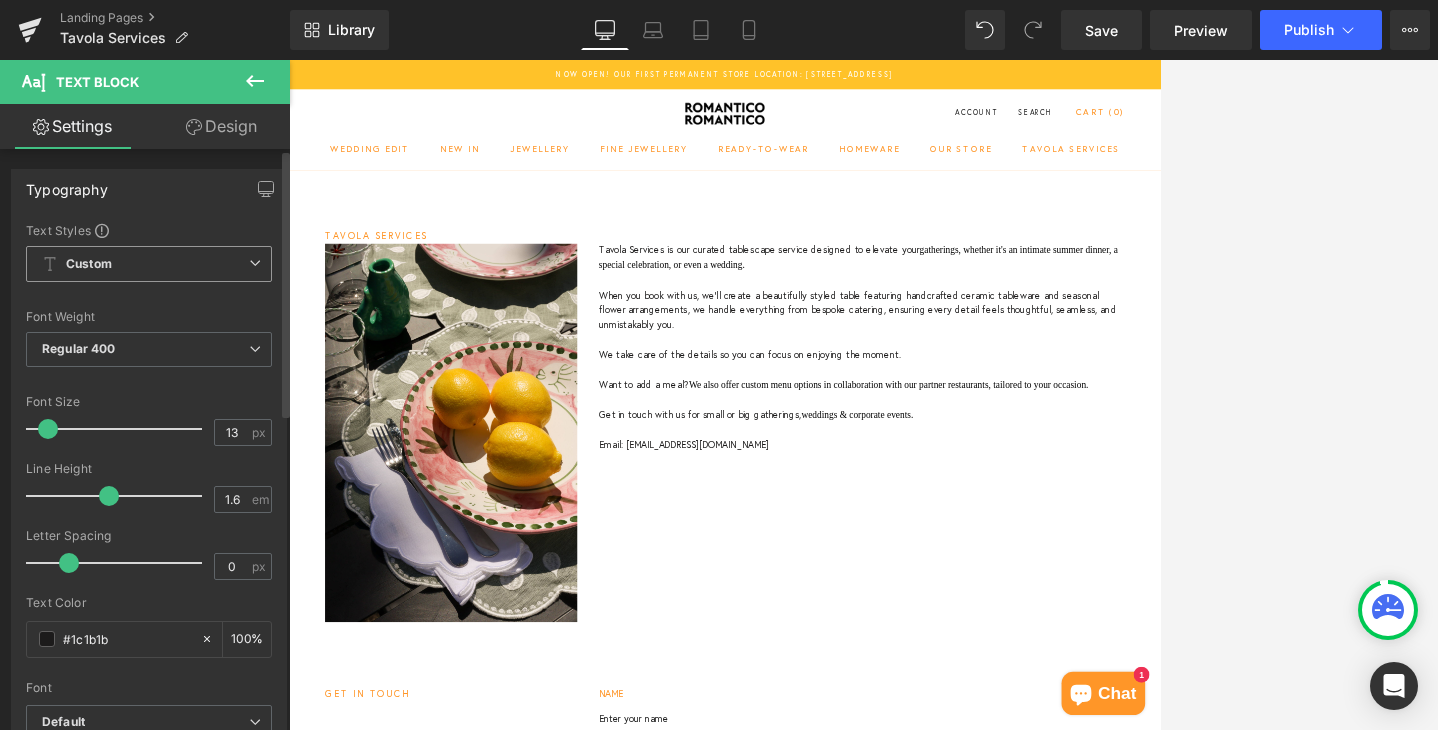 click on "Custom
Setup Global Style" at bounding box center [149, 264] 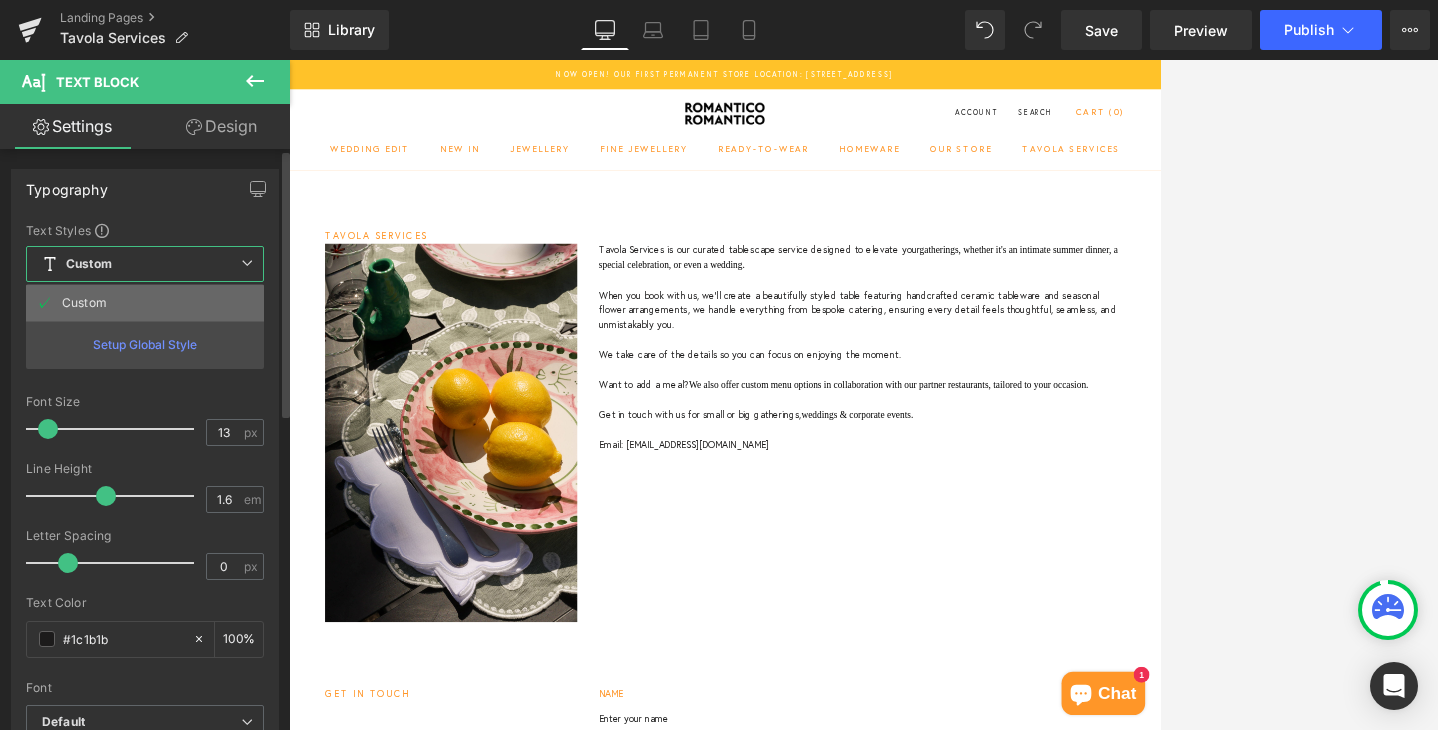 click on "Custom" at bounding box center (145, 303) 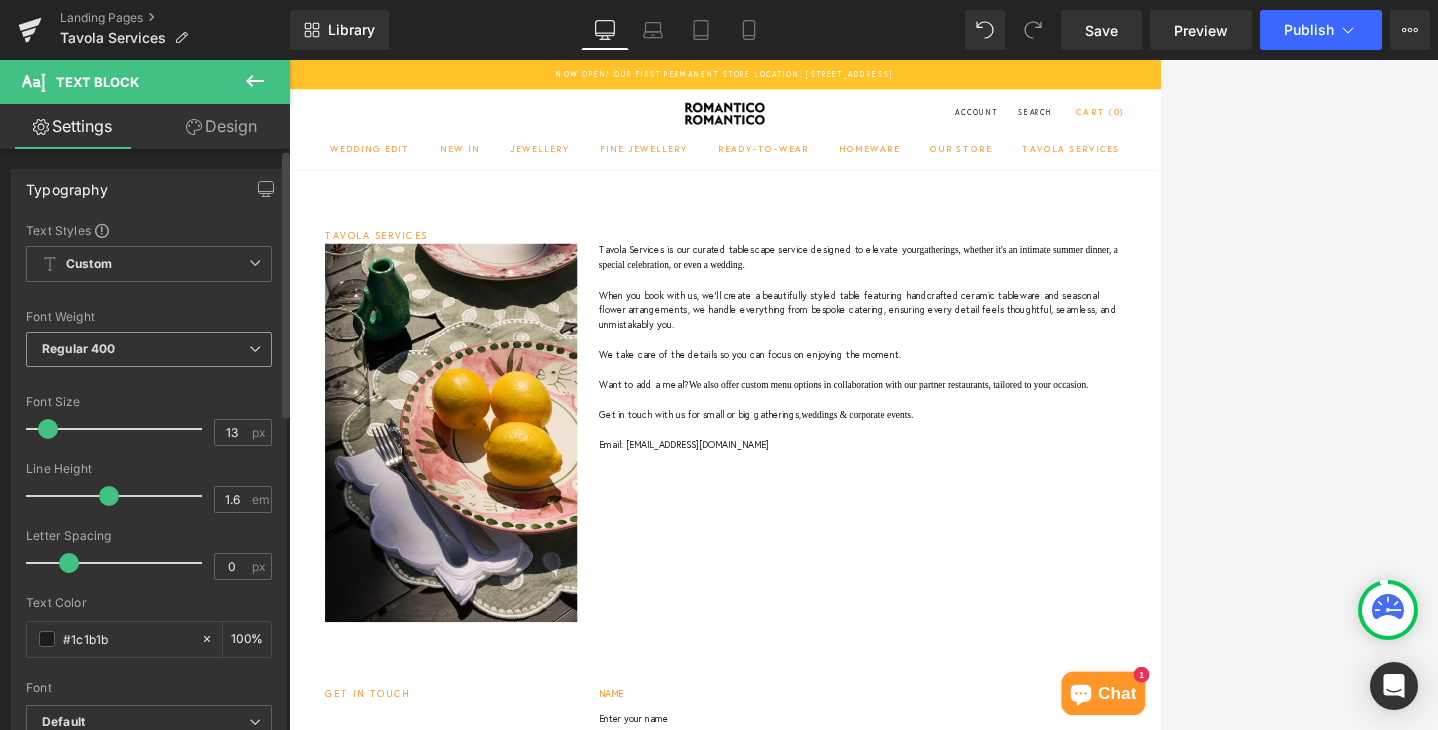 click on "Regular 400" at bounding box center [149, 349] 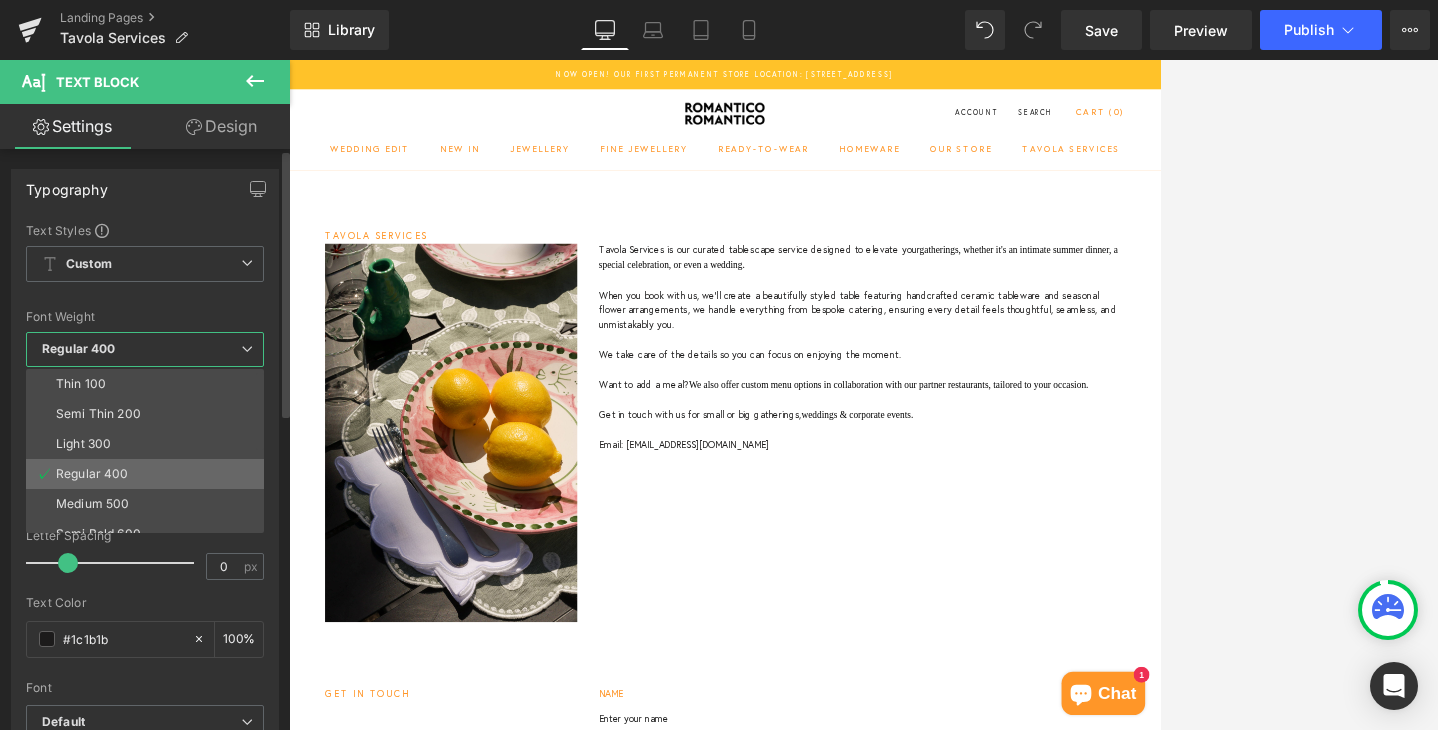 click on "Regular 400" at bounding box center (149, 474) 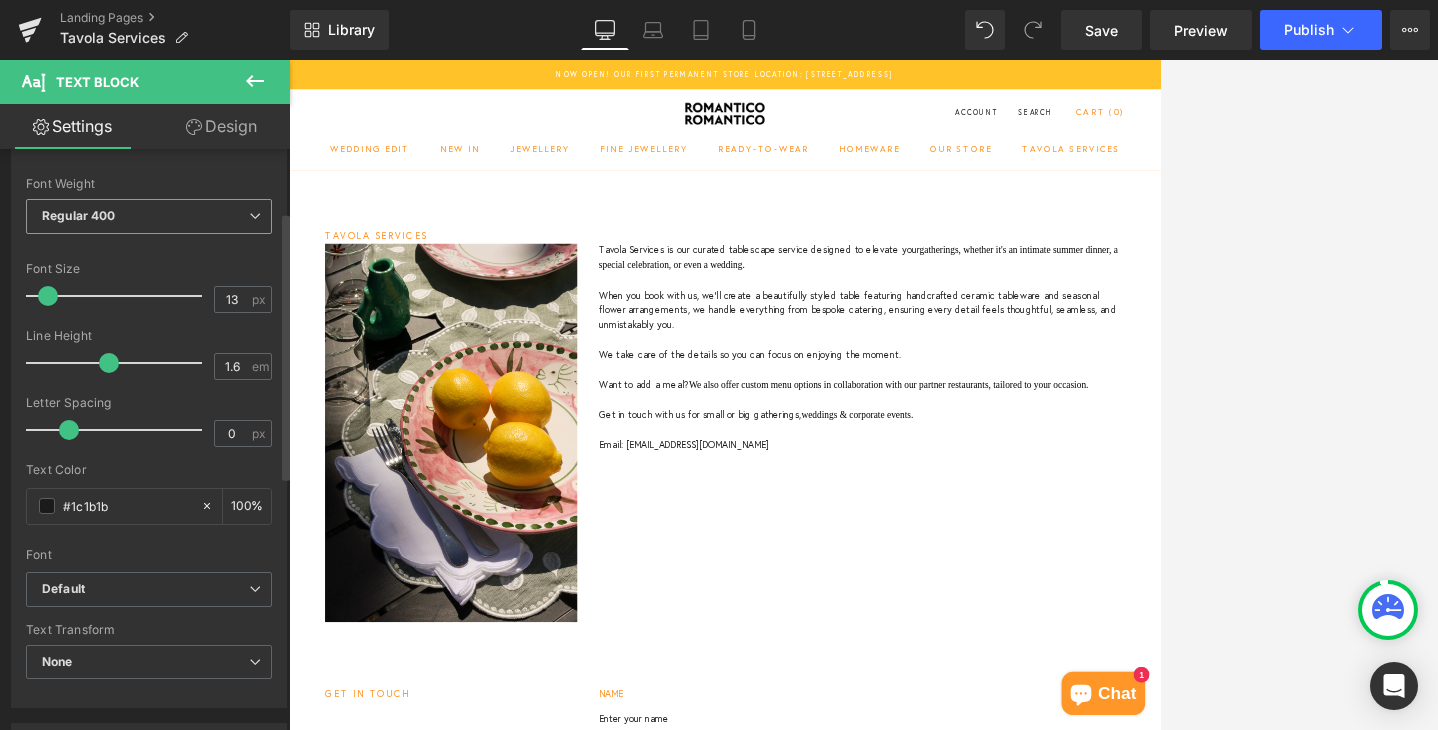 scroll, scrollTop: 138, scrollLeft: 0, axis: vertical 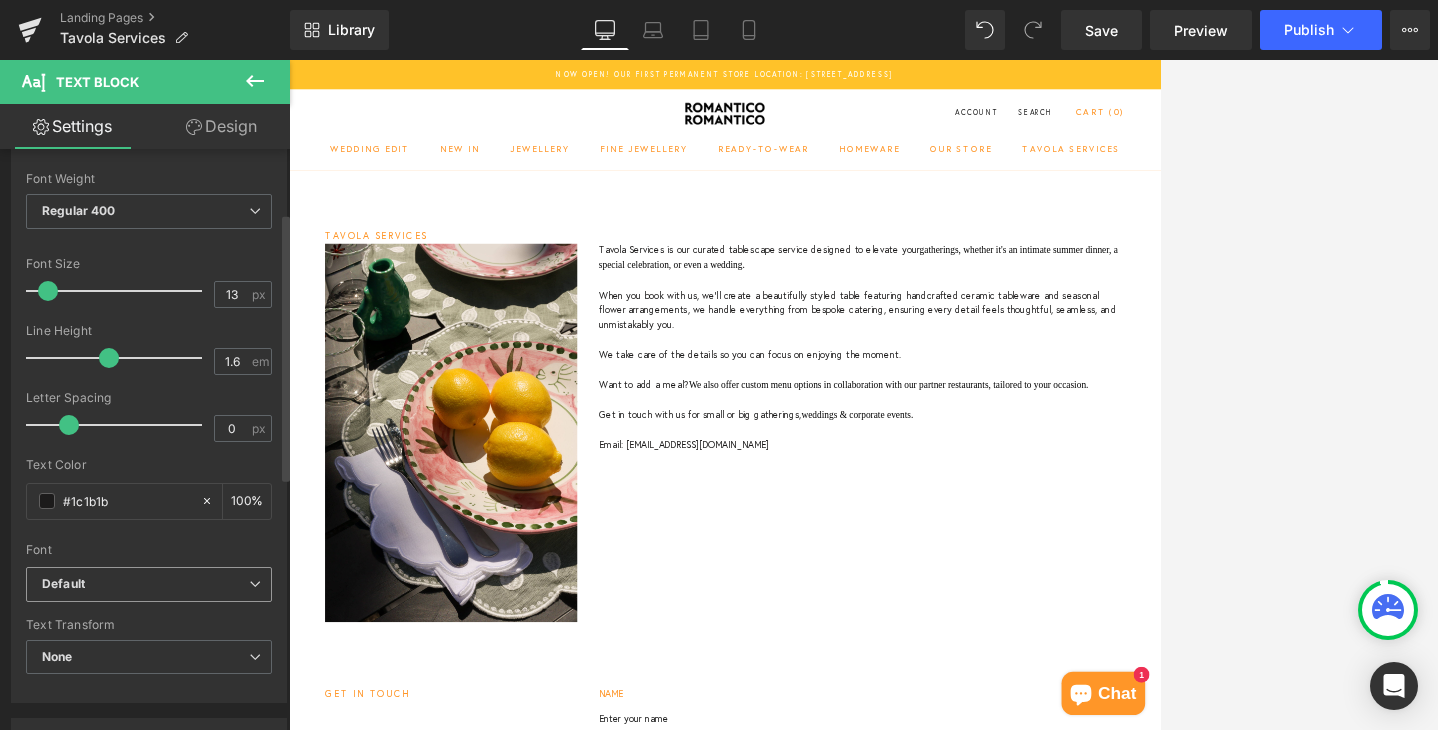 click on "Default" at bounding box center [145, 584] 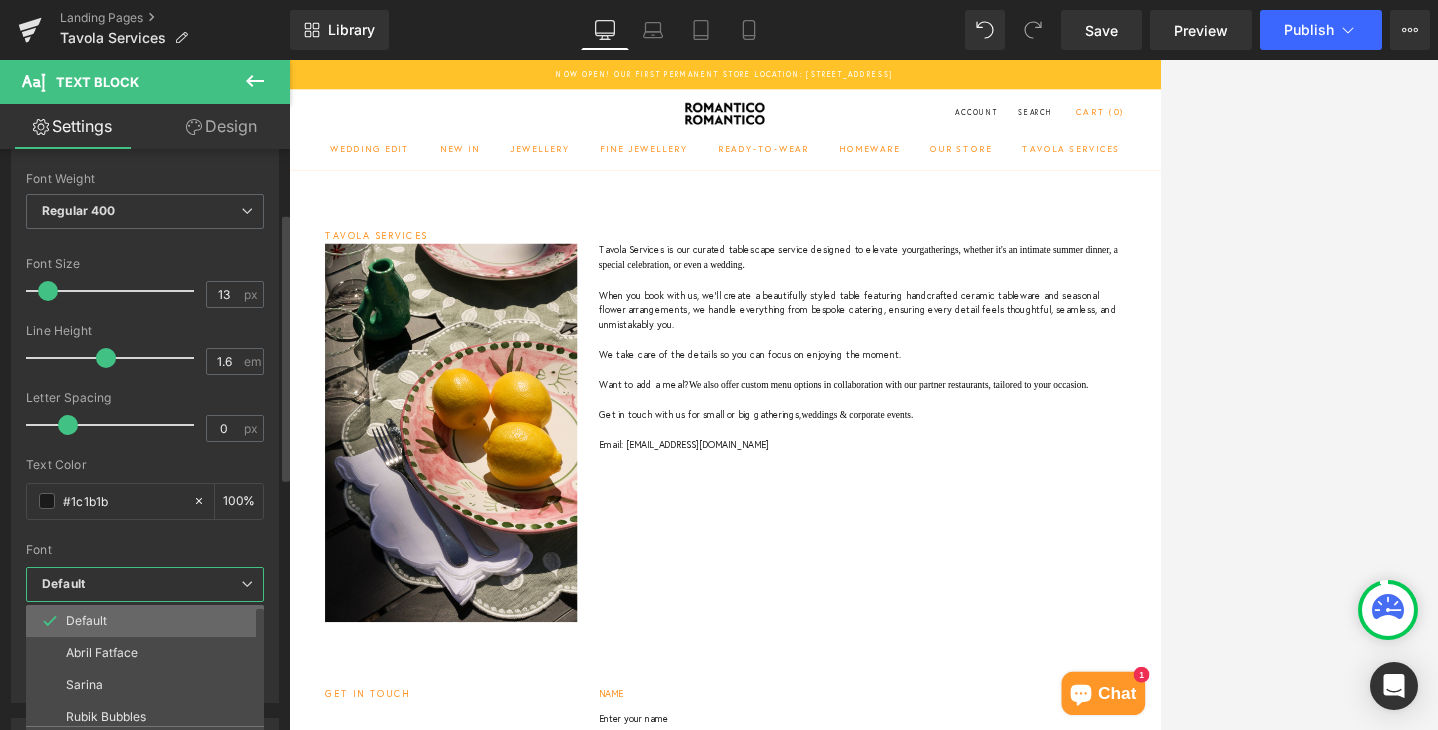 click on "Default" at bounding box center (149, 621) 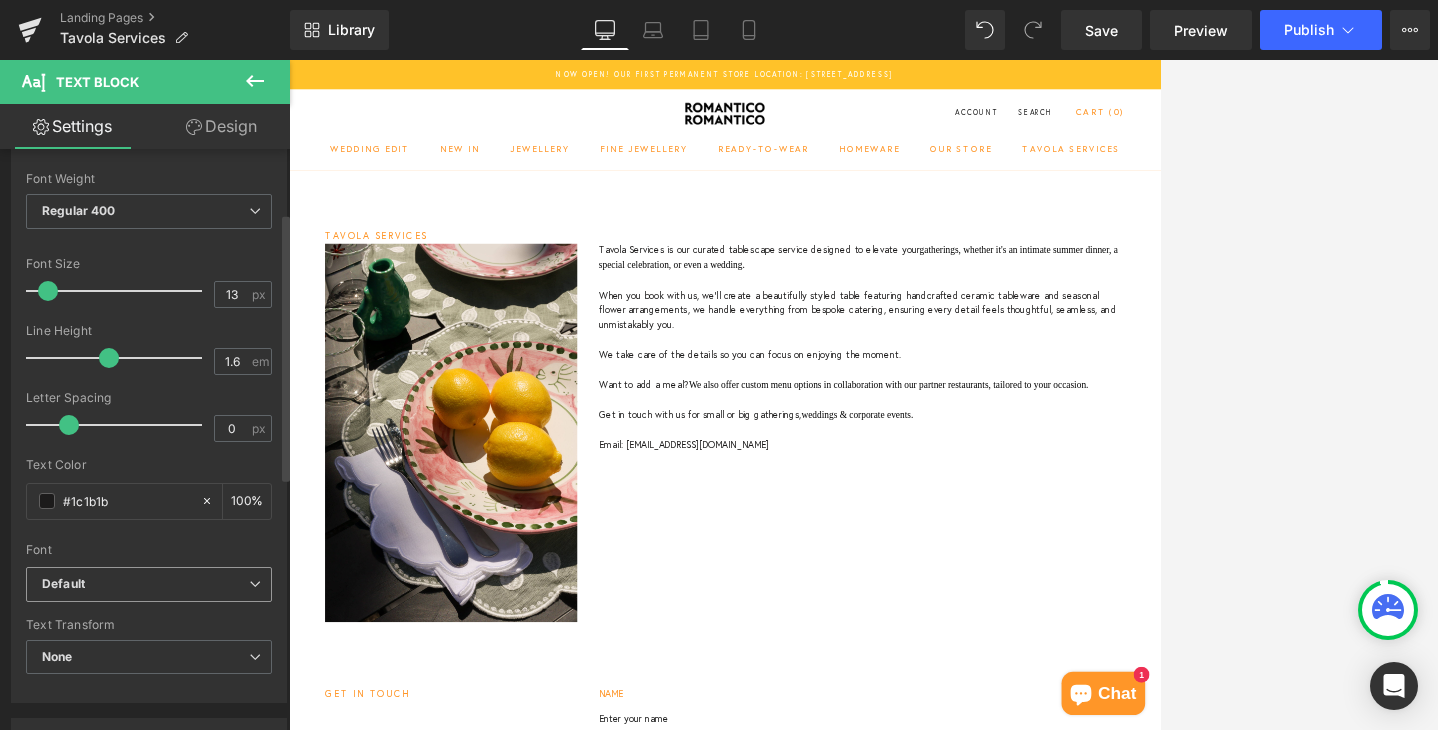 click on "Default" at bounding box center (149, 584) 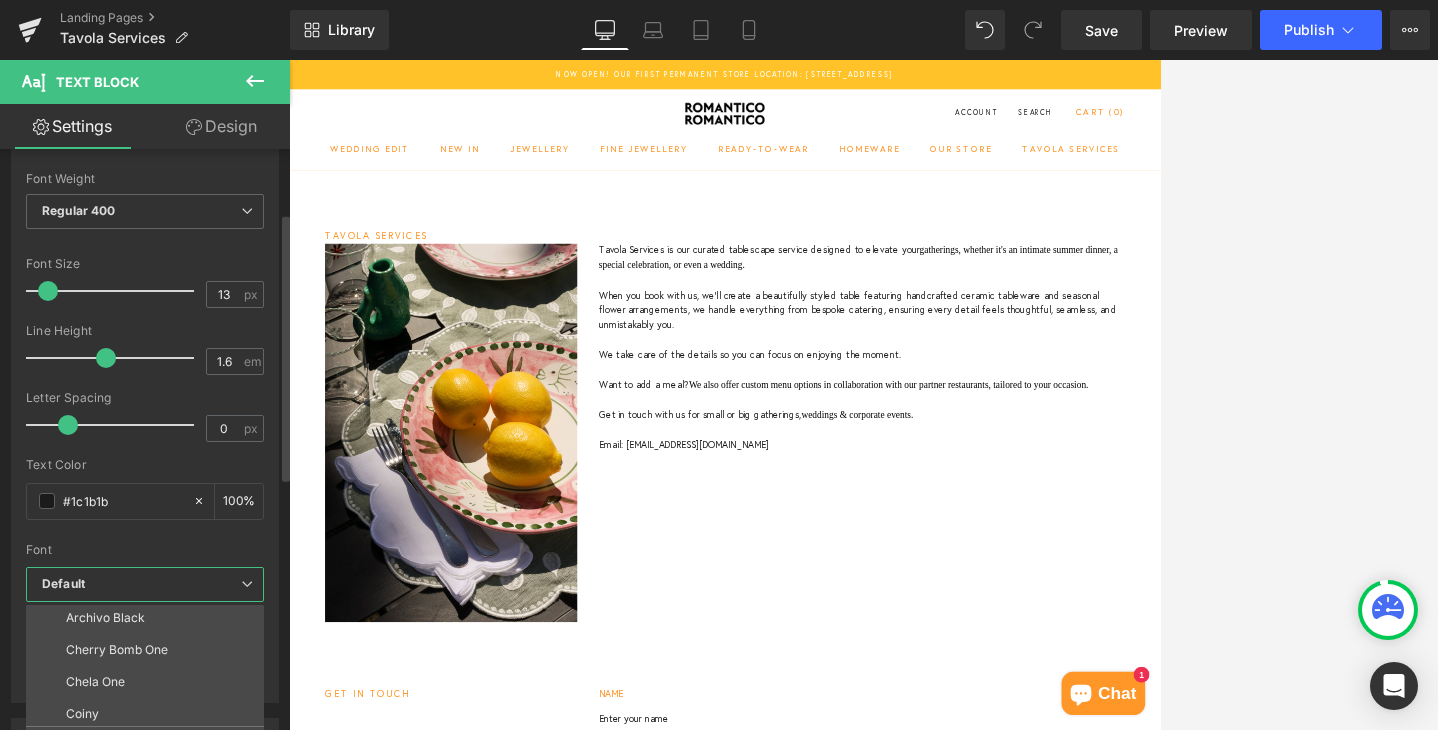 scroll, scrollTop: 232, scrollLeft: 0, axis: vertical 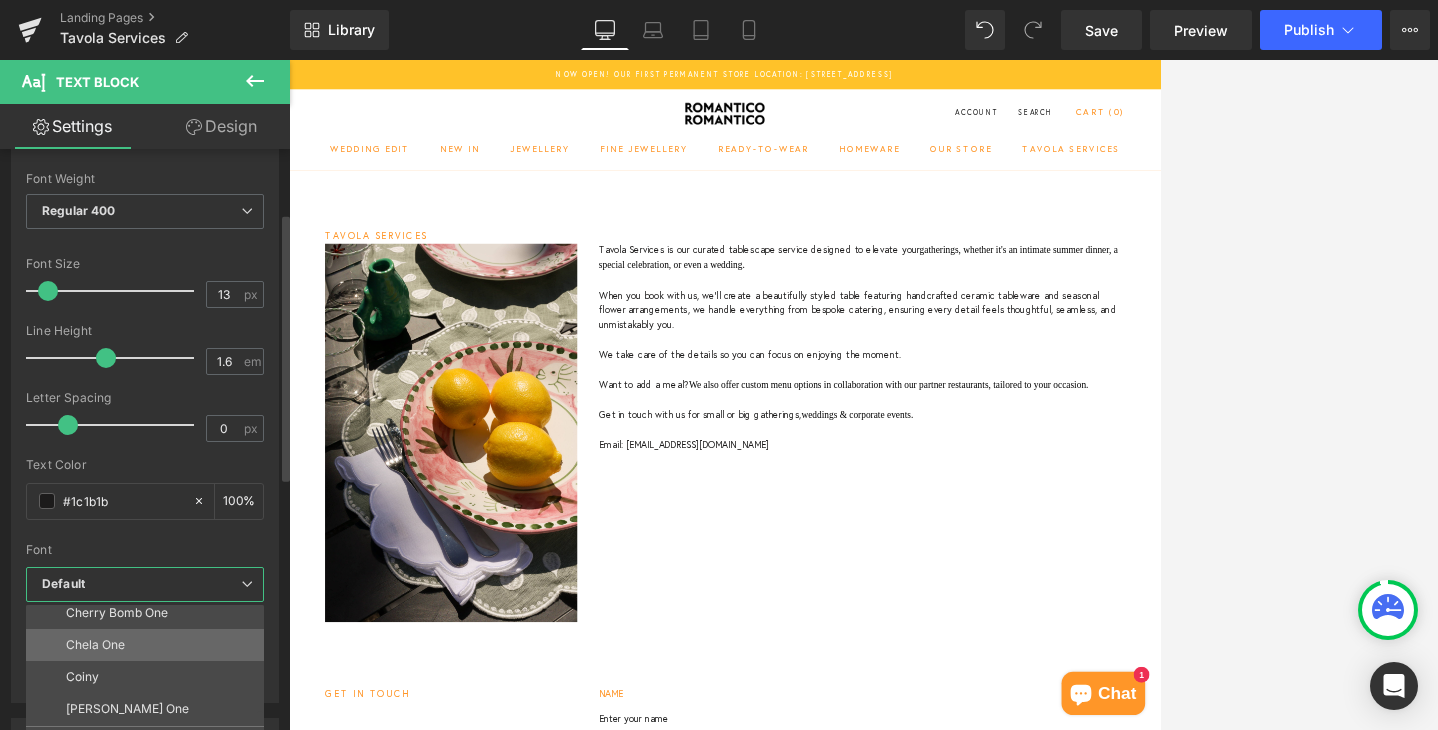 click on "Chela One" at bounding box center (149, 645) 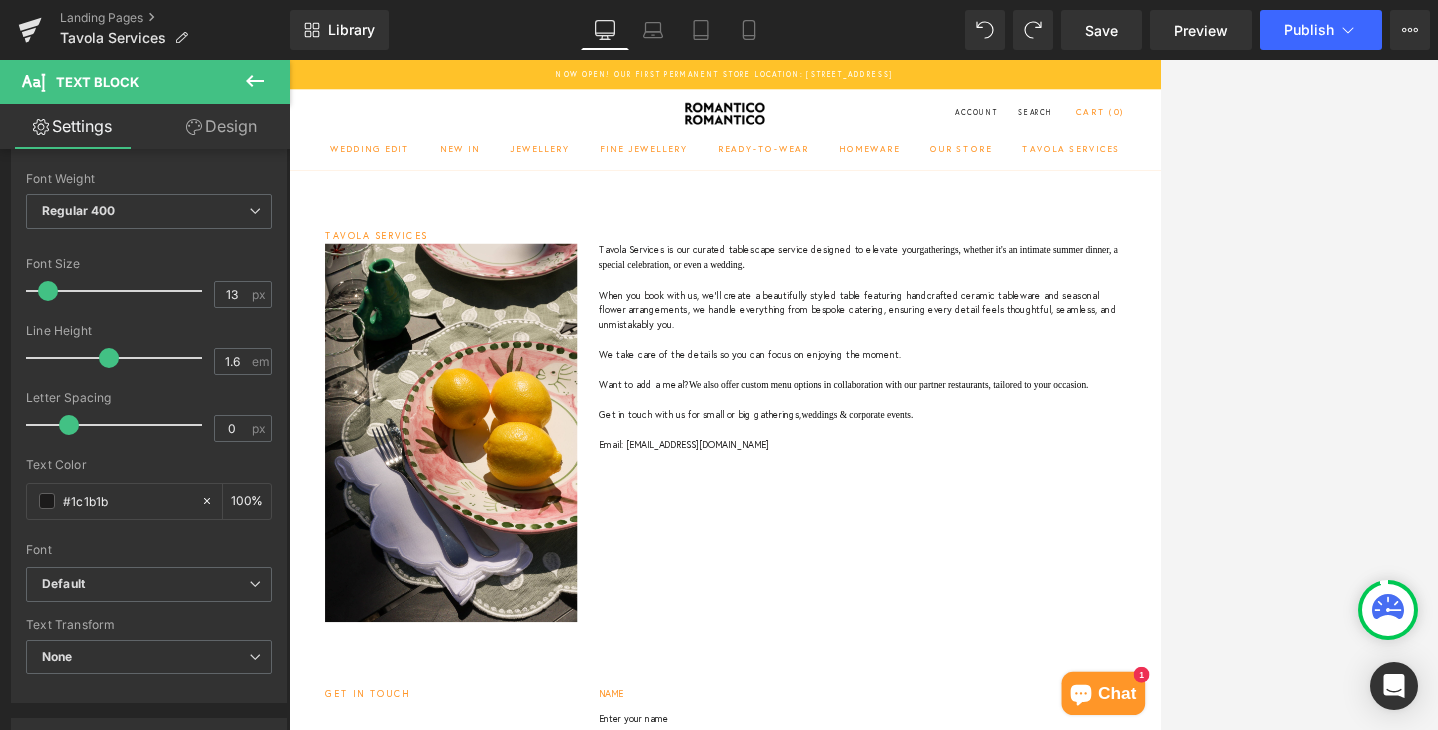click on "TAVOLA SERVICES Heading         Image         Tavola Services is our curated tablescape service designed to elevate your  gatherings, whether it's an intimate summer dinner, a special celebration, or even a wedding. When you book with us, we'll create a beautifully styled table featuring handcrafted ceramic tableware and seasonal flower arrangements, we handle everything from bespoke catering, ensuring every detail feels thoughtful, seamless, and unmistakably you. We take care of the details so you can focus on enjoying the moment. Want to add a meal?  We also offer custom menu options in collaboration with our partner restaurants, tailored to your occasion. Get in touch with us for small or big gatherings,  weddings & corporate events. Email: [EMAIL_ADDRESS][DOMAIN_NAME] Text Block         Row" at bounding box center (894, 572) 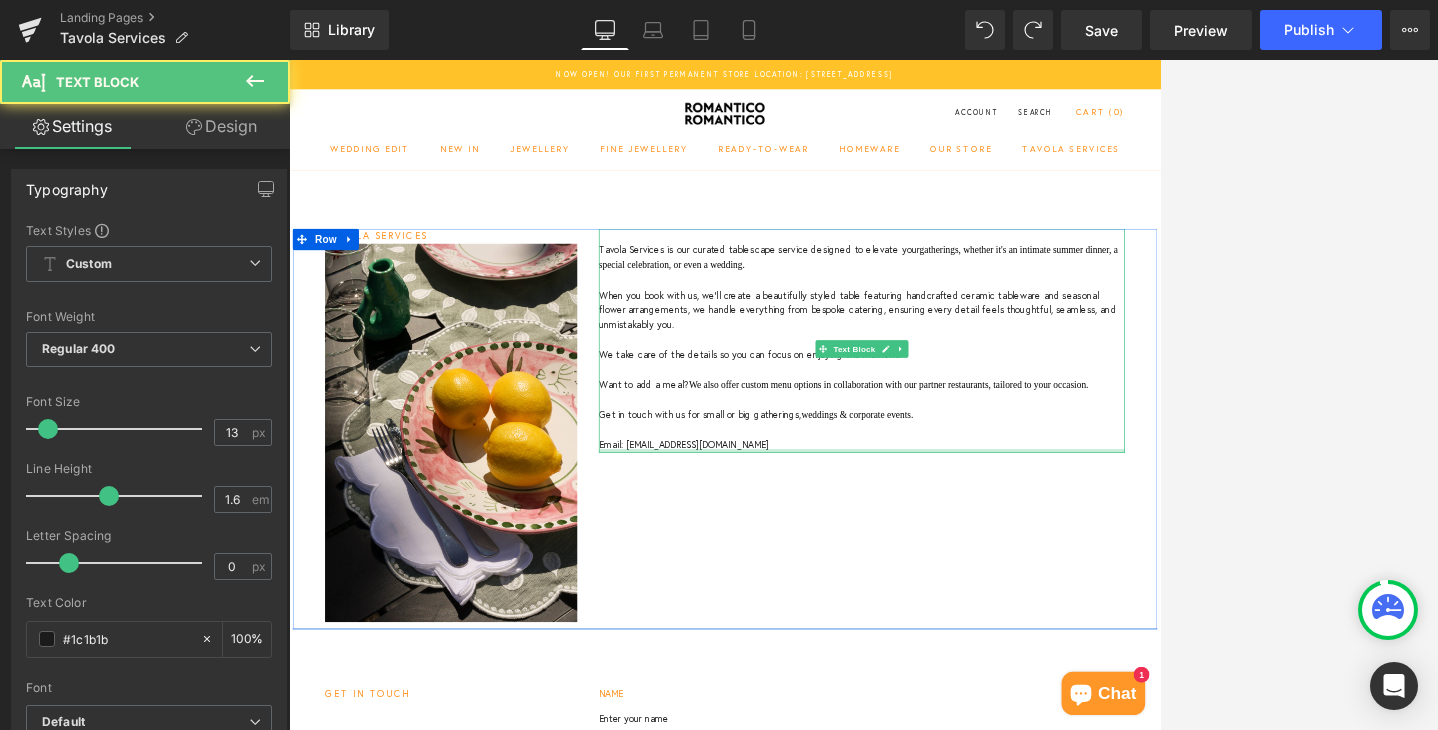 click on "Tavola Services is our curated tablescape service designed to elevate your  gatherings, whether it's an intimate summer dinner, a special celebration, or even a wedding. When you book with us, we'll create a beautifully styled table featuring handcrafted ceramic tableware and seasonal flower arrangements, we handle everything from bespoke catering, ensuring every detail feels thoughtful, seamless, and unmistakably you. We take care of the details so you can focus on enjoying the moment. Want to add a meal?  We also offer custom menu options in collaboration with our partner restaurants, tailored to your occasion. Get in touch with us for small or big gatherings,  weddings & corporate events. Email: [EMAIL_ADDRESS][DOMAIN_NAME] Text Block" at bounding box center [1084, 450] 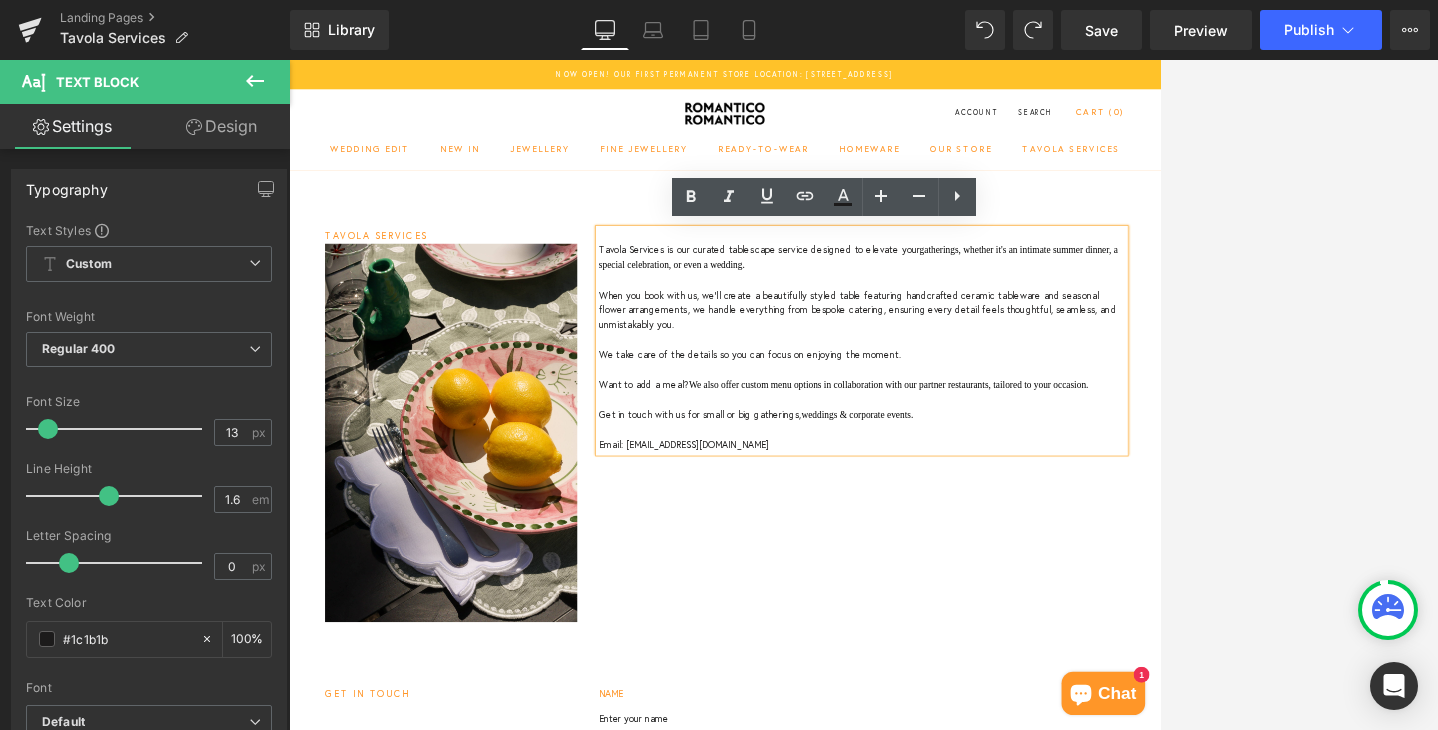 drag, startPoint x: 988, startPoint y: 619, endPoint x: 701, endPoint y: 241, distance: 474.60825 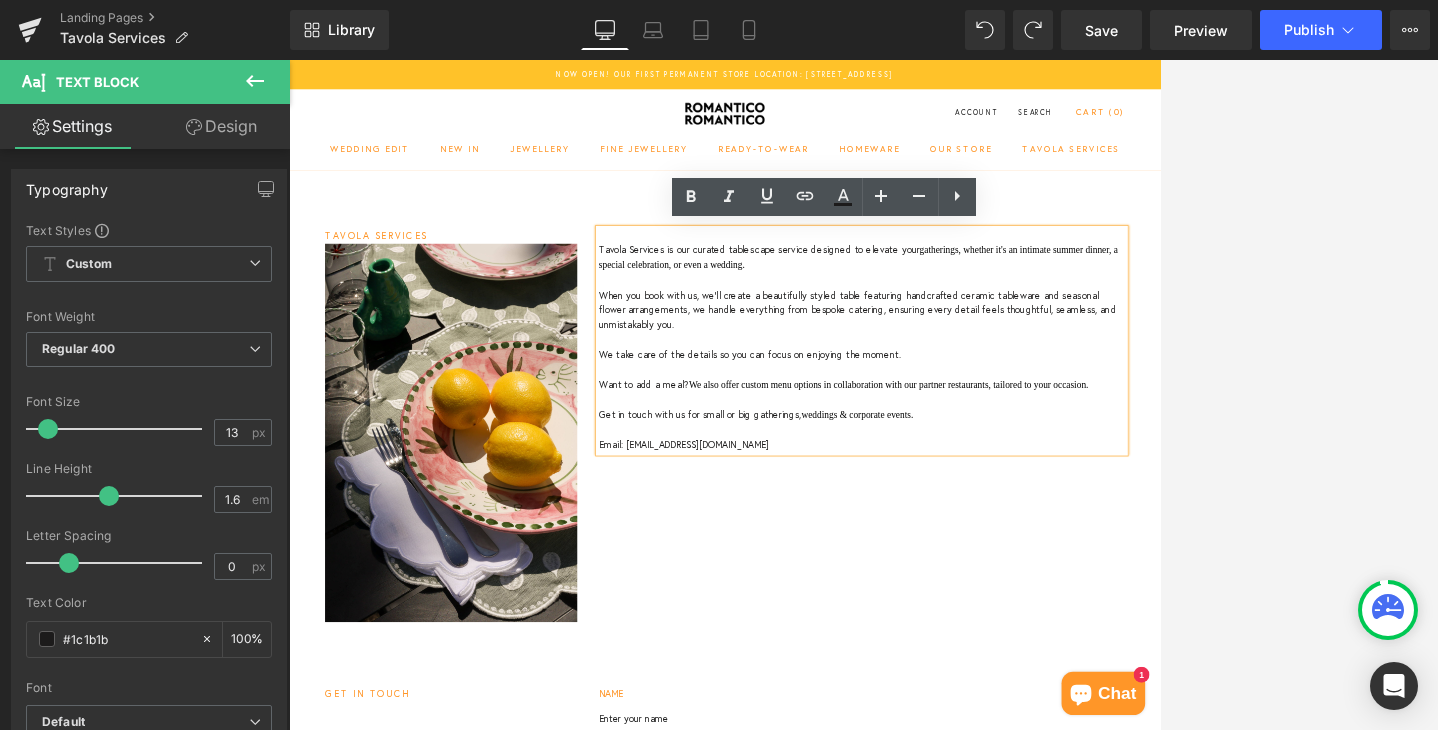 click on "TAVOLA SERVICES Heading         Image         Tavola Services is our curated tablescape service designed to elevate your  gatherings, whether it's an intimate summer dinner, a special celebration, or even a wedding. When you book with us, we'll create a beautifully styled table featuring handcrafted ceramic tableware and seasonal flower arrangements, we handle everything from bespoke catering, ensuring every detail feels thoughtful, seamless, and unmistakably you. We take care of the details so you can focus on enjoying the moment. Want to add a meal?  We also offer custom menu options in collaboration with our partner restaurants, tailored to your occasion. Get in touch with us for small or big gatherings,  weddings & corporate events. Email: [EMAIL_ADDRESS][DOMAIN_NAME] Text Block         Row         get in touch Heading
NAME Text Block         Text Field         PHONE Text Block         Text Field         EMAIL" at bounding box center [894, 900] 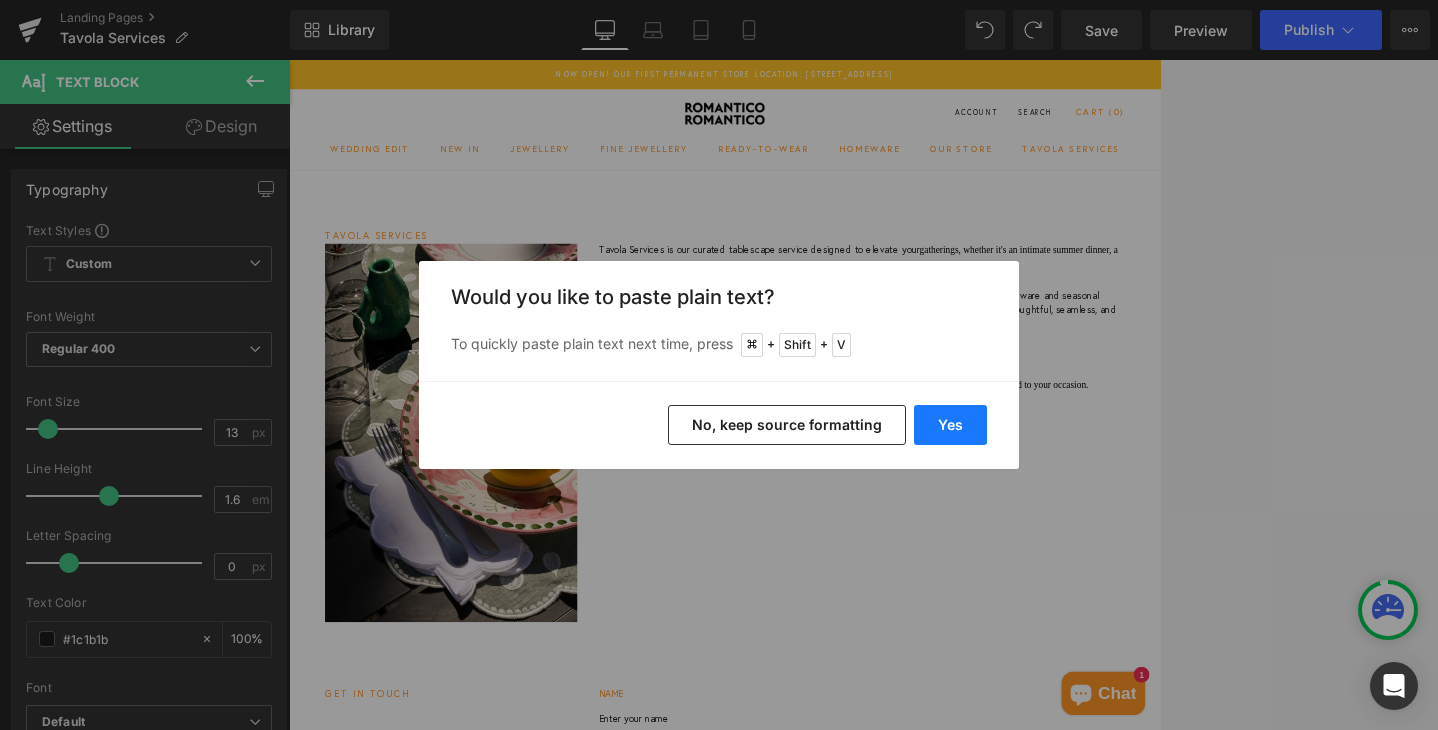 click on "Yes" at bounding box center [950, 425] 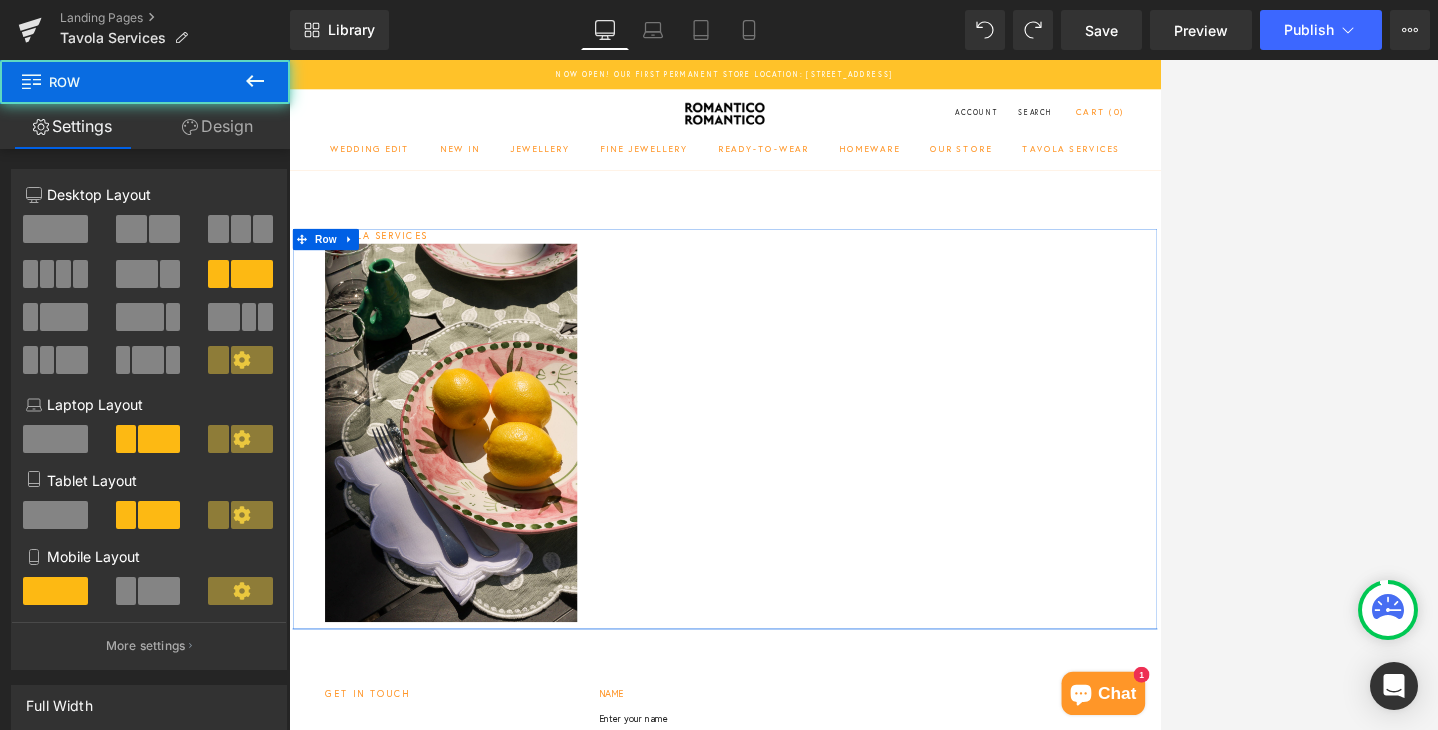 click on "TAVOLA SERVICES Heading         Image          Text Block         Row" at bounding box center (894, 572) 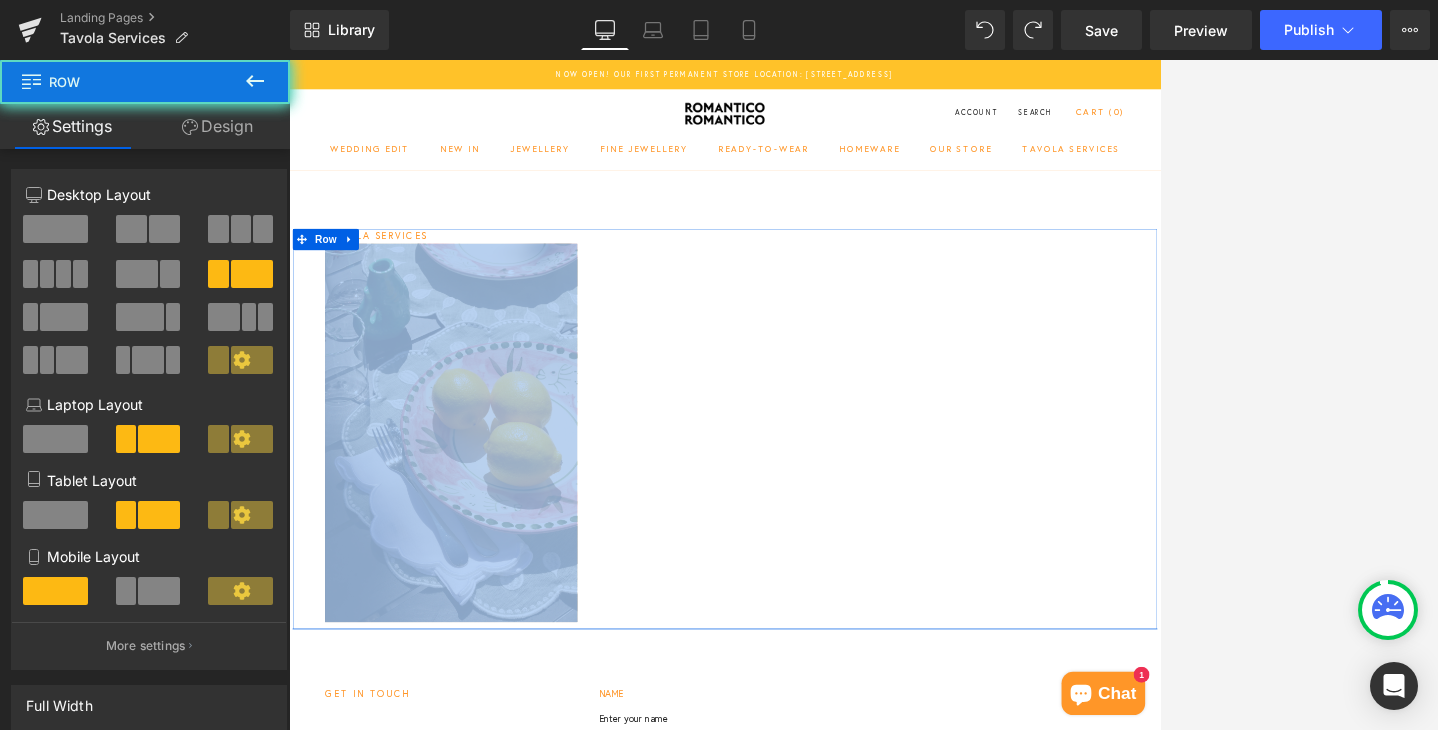 click on "TAVOLA SERVICES Heading         Image          Text Block         Row" at bounding box center (894, 572) 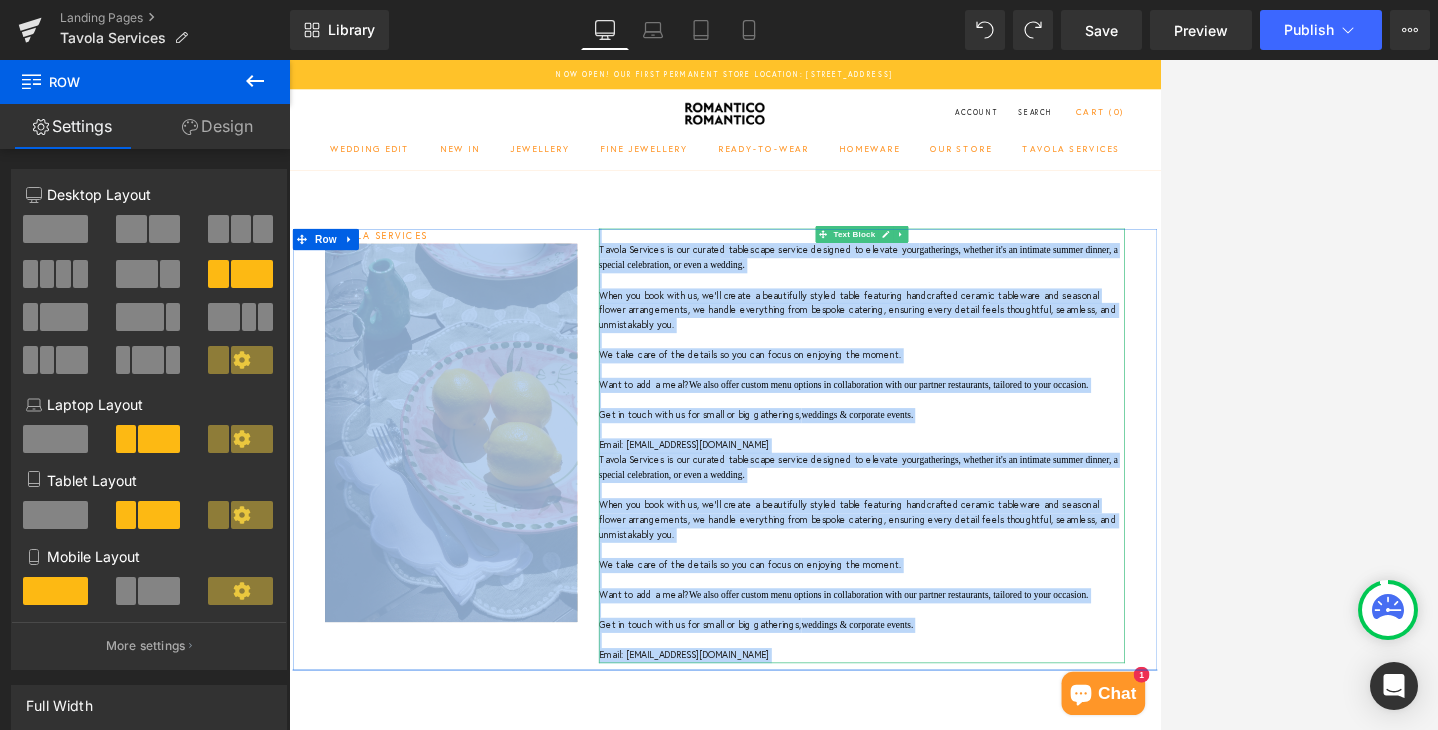 click at bounding box center [1084, 491] 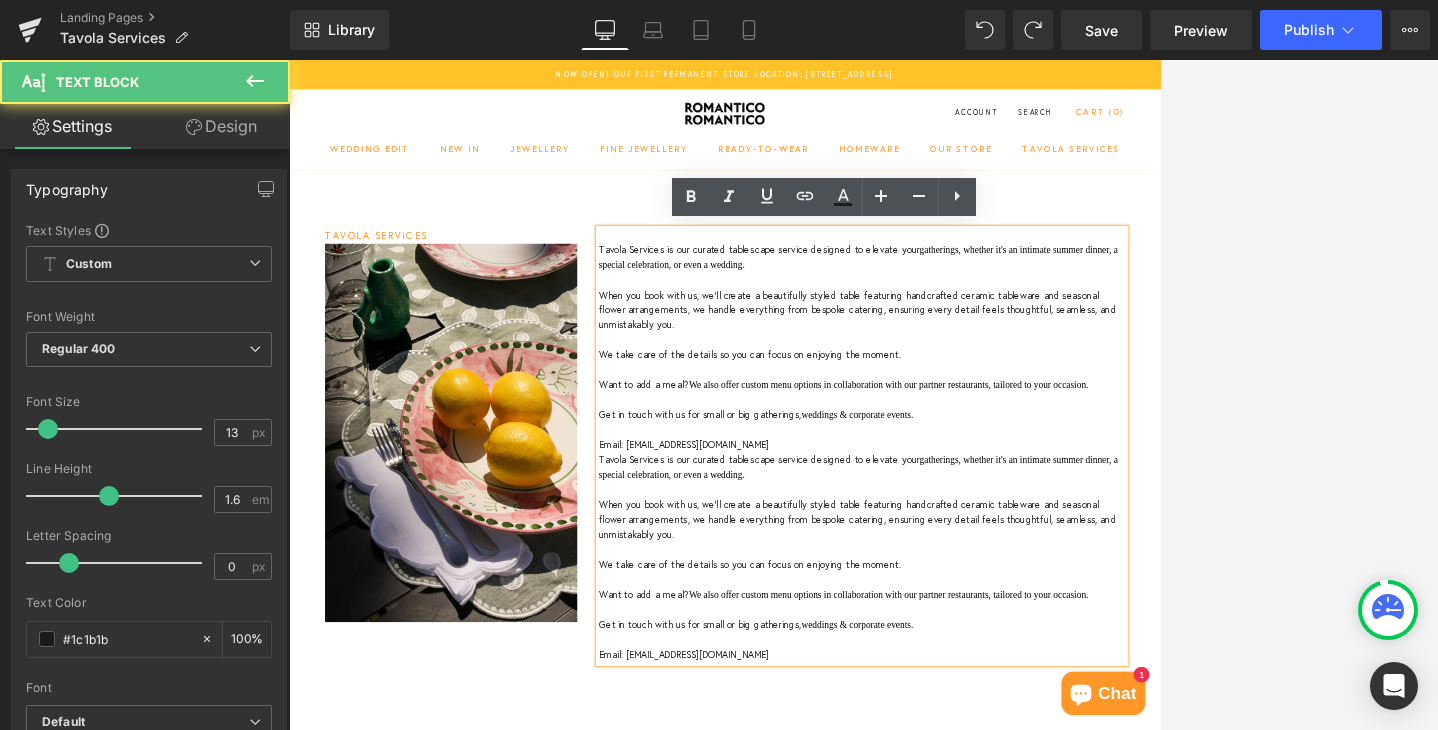 scroll, scrollTop: 40, scrollLeft: 0, axis: vertical 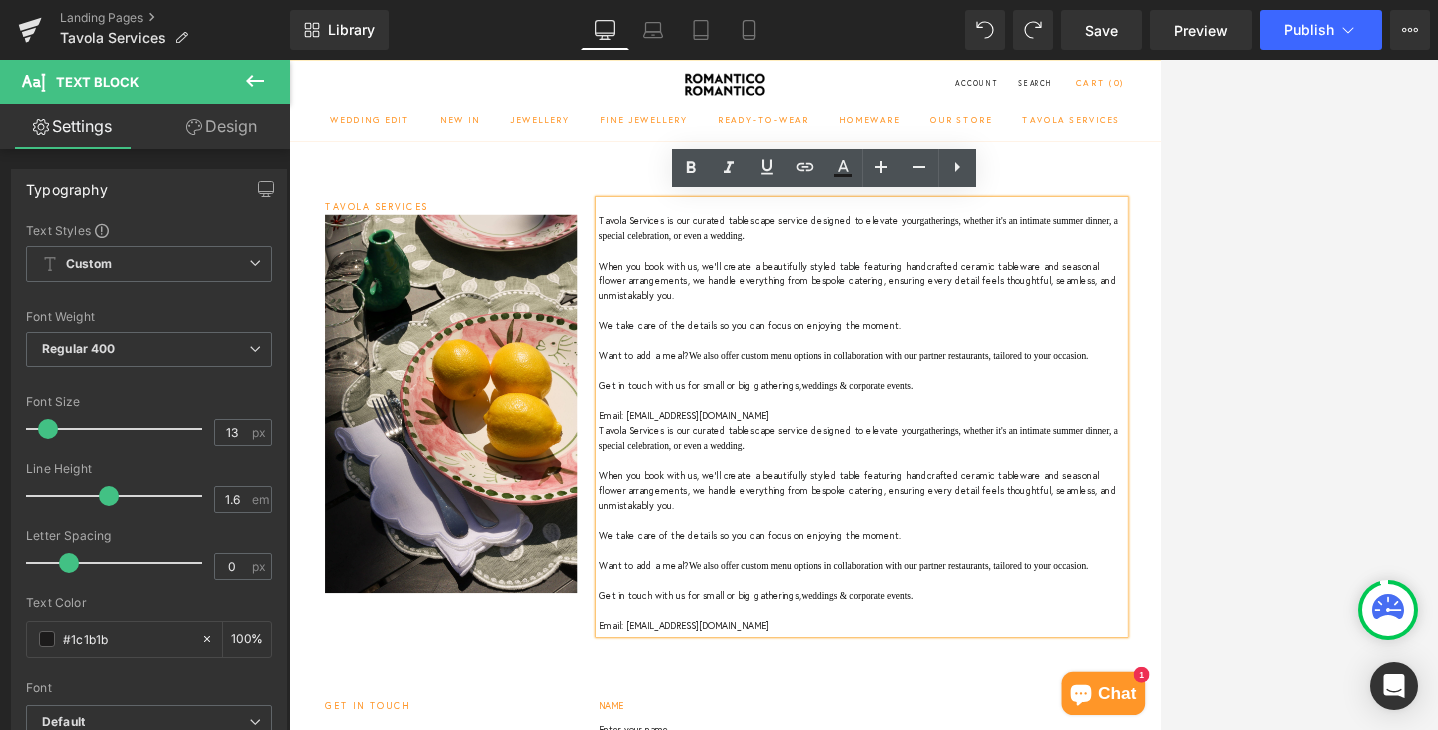 drag, startPoint x: 1006, startPoint y: 901, endPoint x: 689, endPoint y: 281, distance: 696.3397 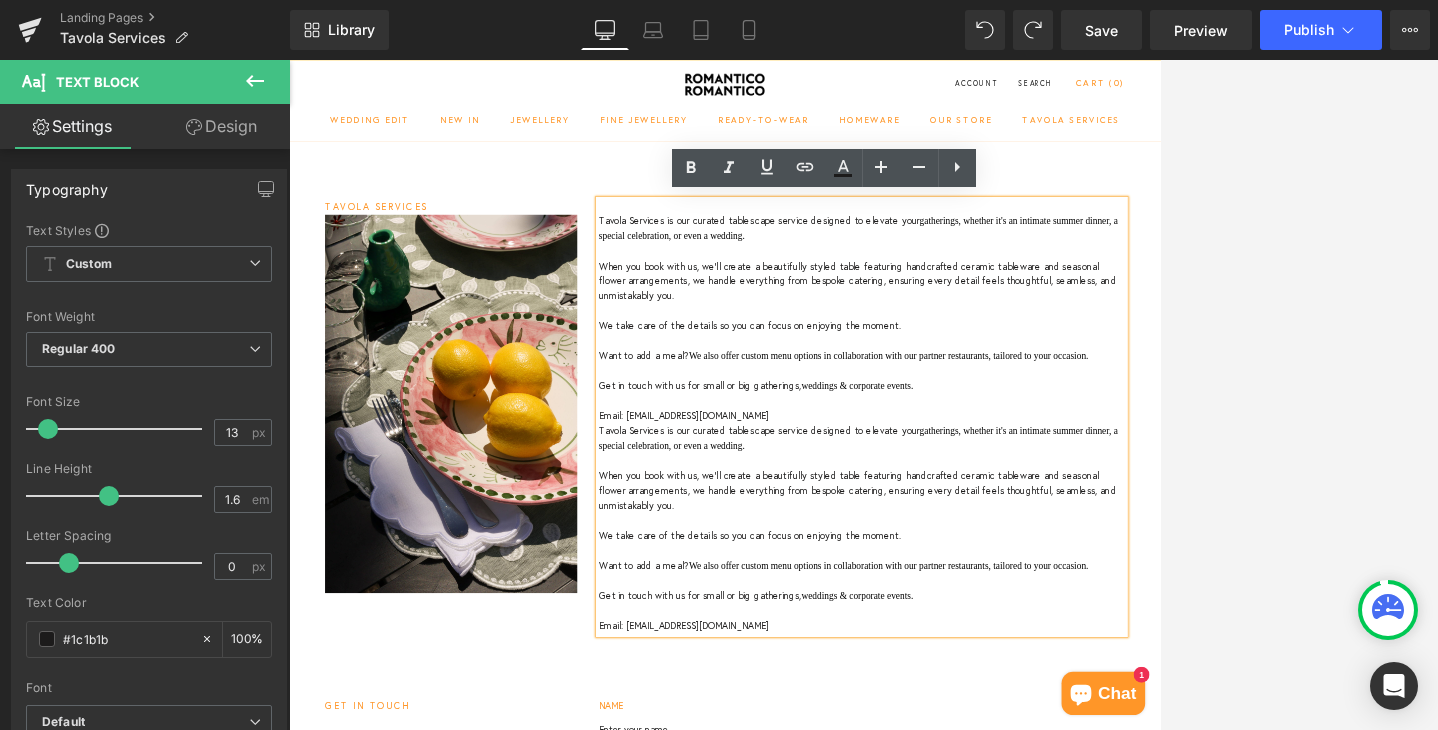click on "TAVOLA SERVICES Heading         Image         Tavola Services is our curated tablescape service designed to elevate your  gatherings, whether it's an intimate summer dinner, a special celebration, or even a wedding. When you book with us, we'll create a beautifully styled table featuring handcrafted ceramic tableware and seasonal flower arrangements, we handle everything from bespoke catering, ensuring every detail feels thoughtful, seamless, and unmistakably you. We take care of the details so you can focus on enjoying the moment. Want to add a meal?  We also offer custom menu options in collaboration with our partner restaurants, tailored to your occasion. Get in touch with us for small or big gatherings,  weddings & corporate events. Email: [EMAIL_ADDRESS][DOMAIN_NAME] Tavola Services is our curated tablescape service designed to elevate your  gatherings, whether it's an intimate summer dinner, a special celebration, or even a wedding. Want to add a meal?  weddings & corporate events." at bounding box center [894, 560] 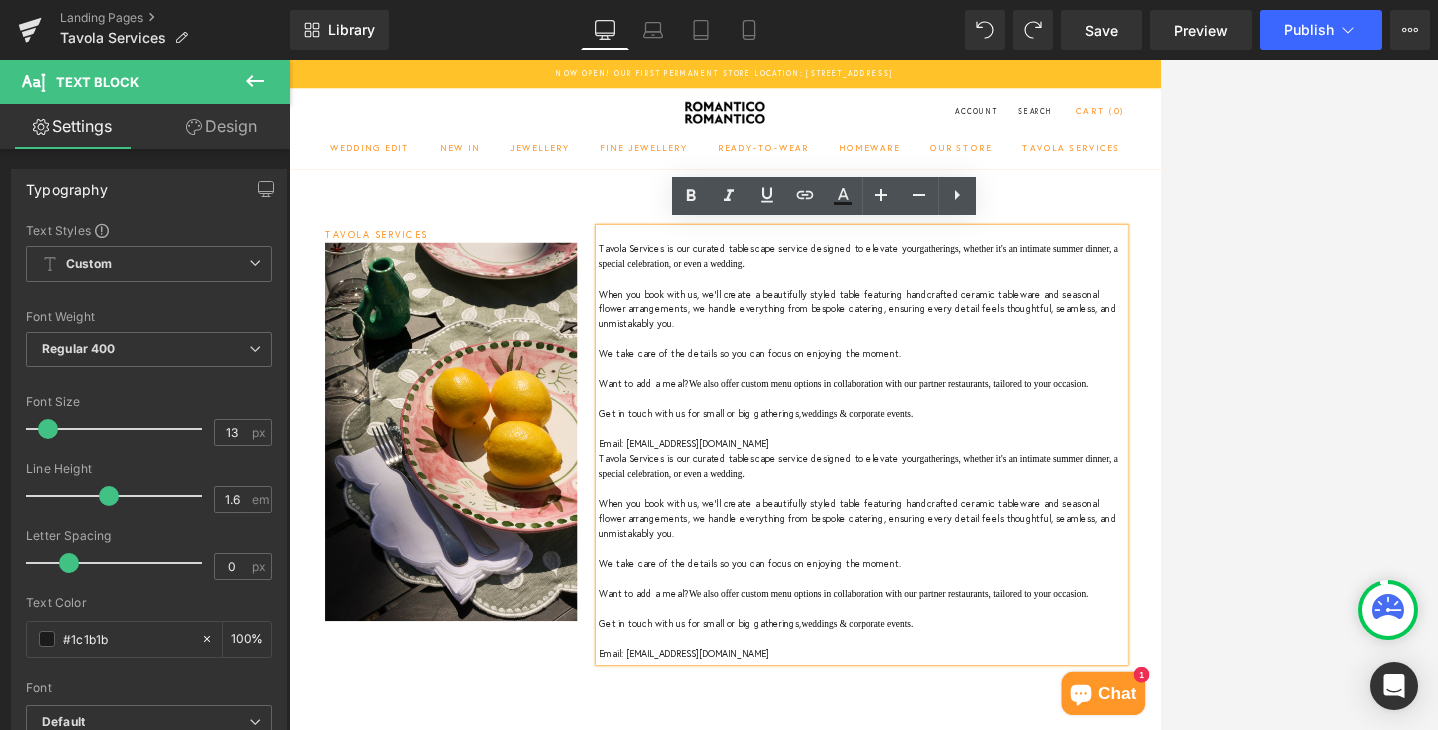 scroll, scrollTop: 0, scrollLeft: 0, axis: both 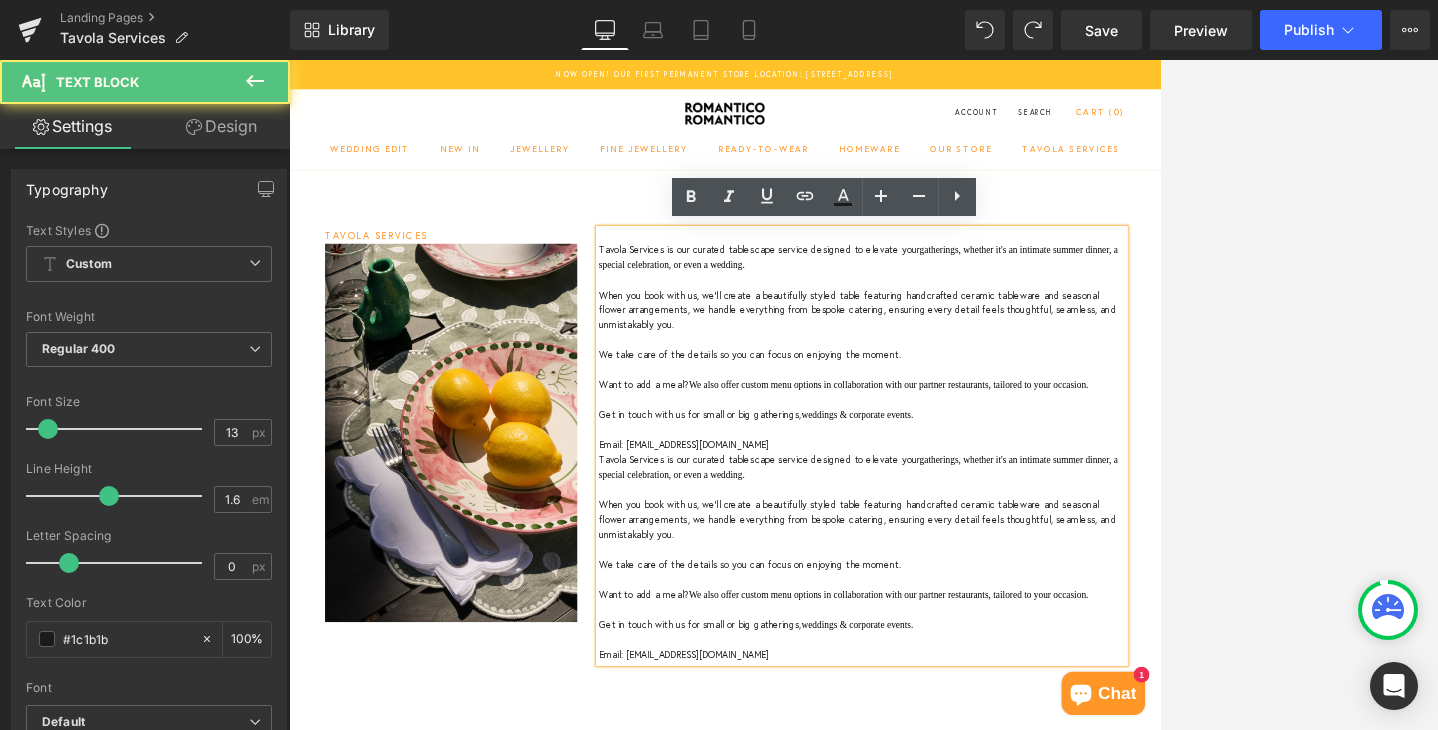 click on "We take care of the details so you can focus on enjoying the moment." at bounding box center [1084, 470] 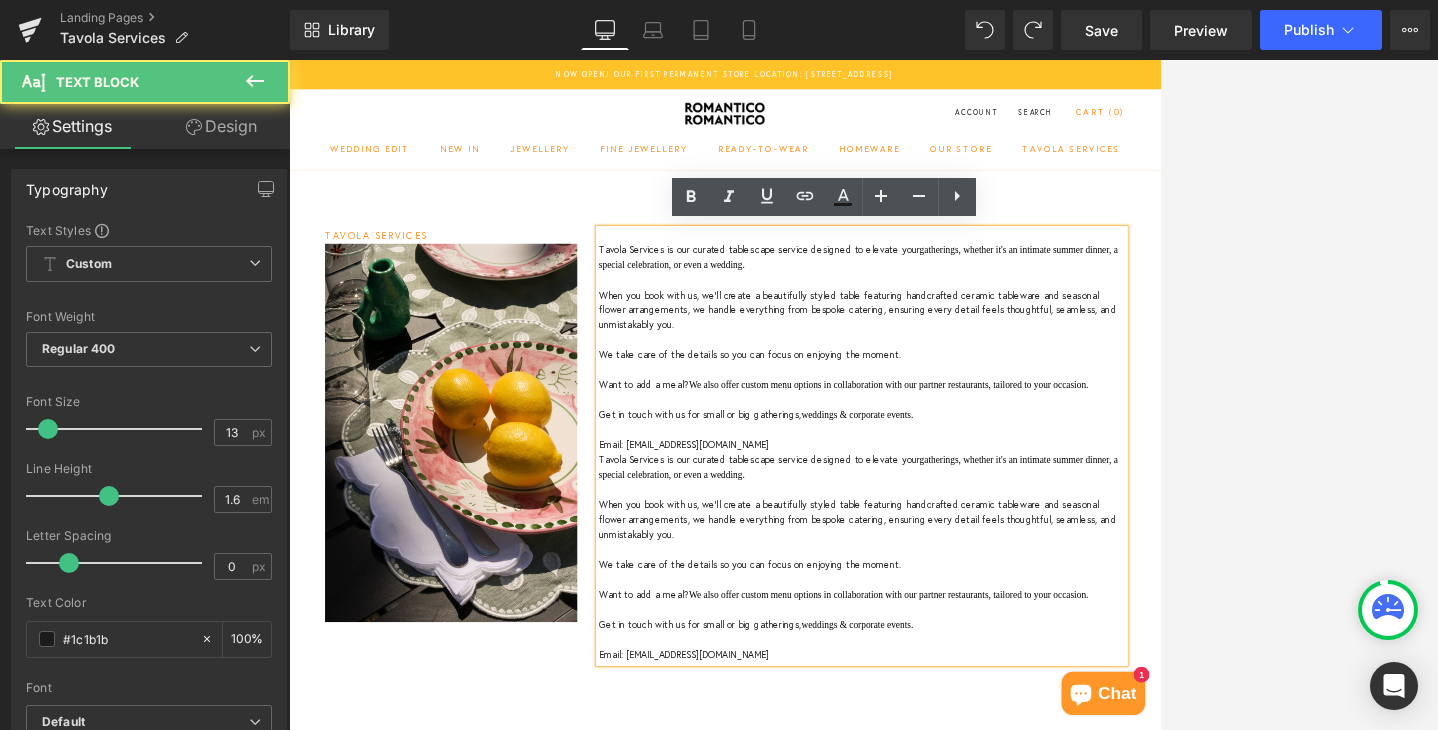 click on "Email: [EMAIL_ADDRESS][DOMAIN_NAME]" at bounding box center [1084, 595] 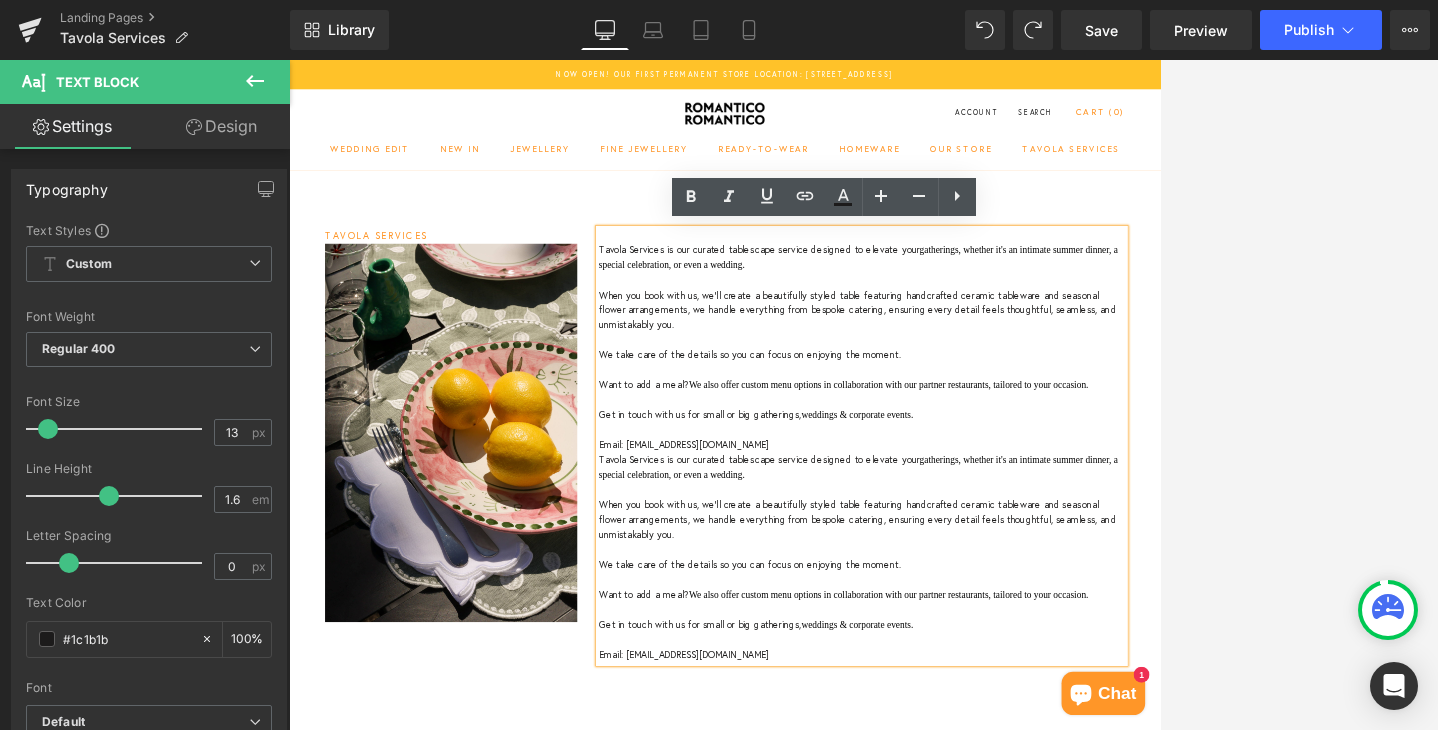 drag, startPoint x: 995, startPoint y: 933, endPoint x: 699, endPoint y: 241, distance: 752.6487 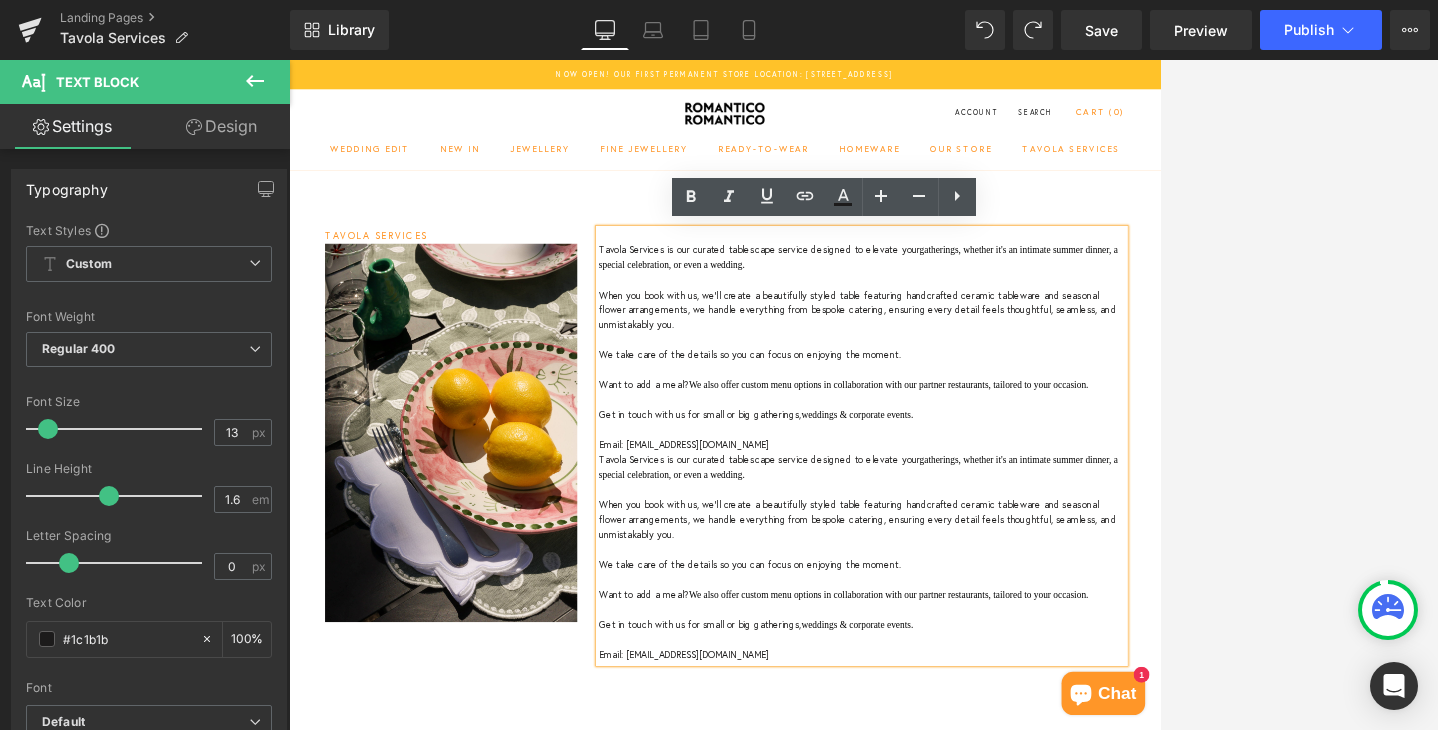 click on "TAVOLA SERVICES Heading         Image         Tavola Services is our curated tablescape service designed to elevate your  gatherings, whether it's an intimate summer dinner, a special celebration, or even a wedding. When you book with us, we'll create a beautifully styled table featuring handcrafted ceramic tableware and seasonal flower arrangements, we handle everything from bespoke catering, ensuring every detail feels thoughtful, seamless, and unmistakably you. We take care of the details so you can focus on enjoying the moment. Want to add a meal?  We also offer custom menu options in collaboration with our partner restaurants, tailored to your occasion. Get in touch with us for small or big gatherings,  weddings & corporate events. Email: [EMAIL_ADDRESS][DOMAIN_NAME] Tavola Services is our curated tablescape service designed to elevate your  gatherings, whether it's an intimate summer dinner, a special celebration, or even a wedding. Want to add a meal?  weddings & corporate events." at bounding box center (894, 928) 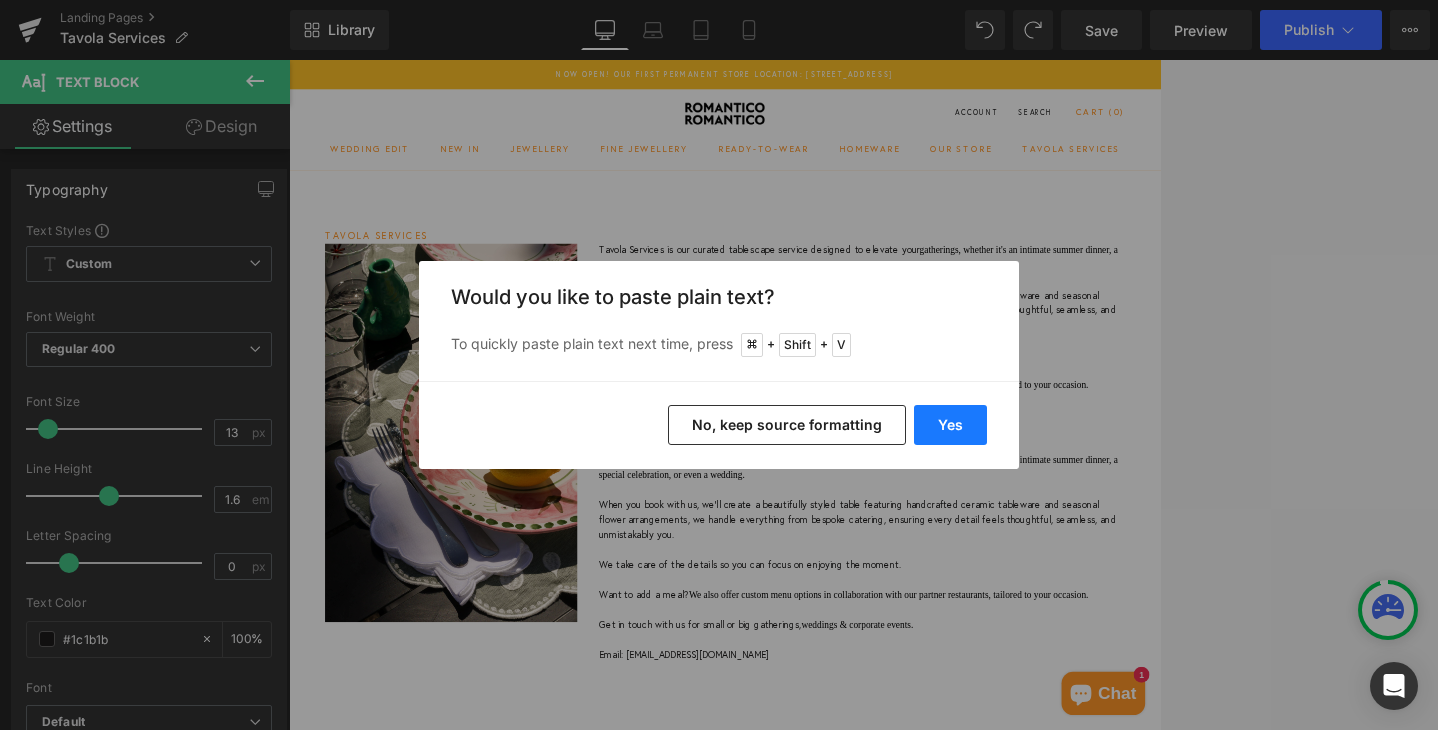 click on "Yes" at bounding box center (950, 425) 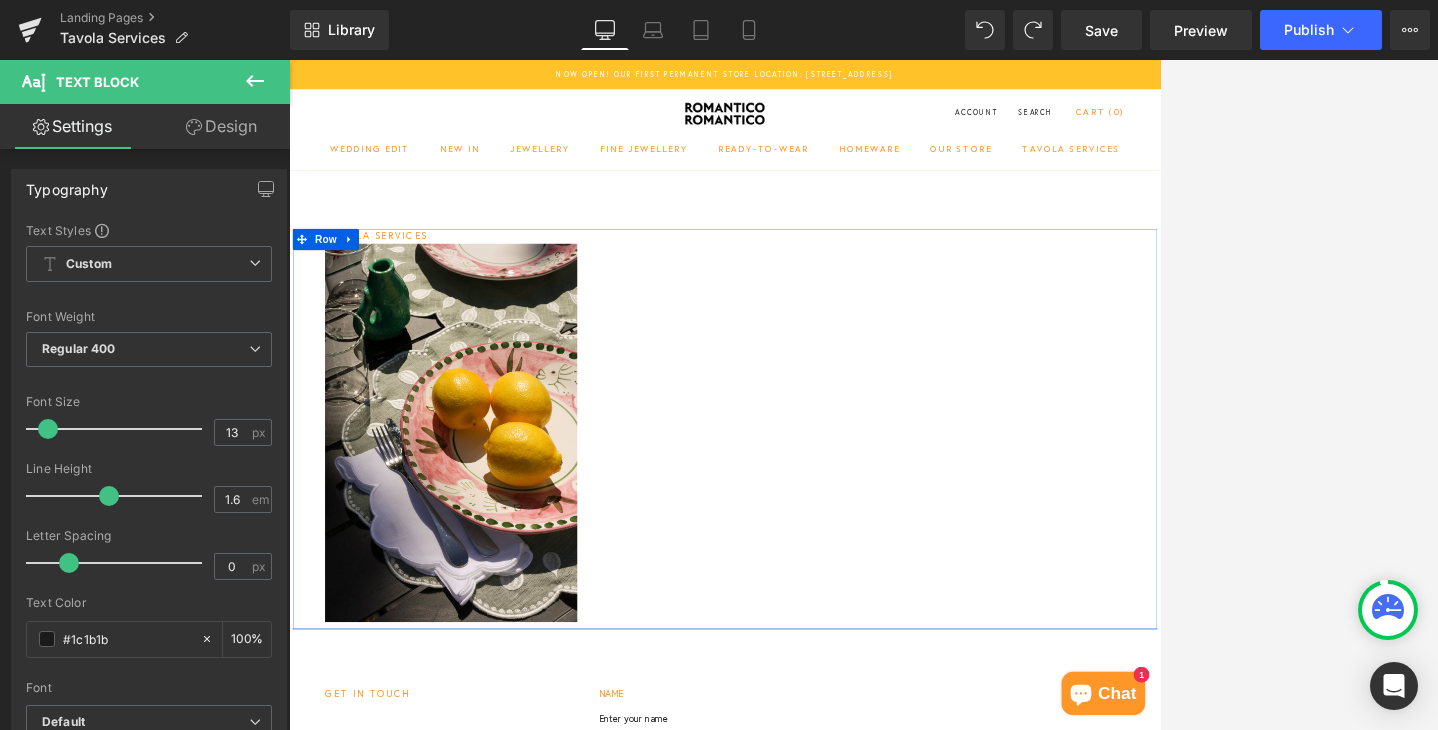 click on "TAVOLA SERVICES Heading         Image          Text Block         Row" at bounding box center [894, 572] 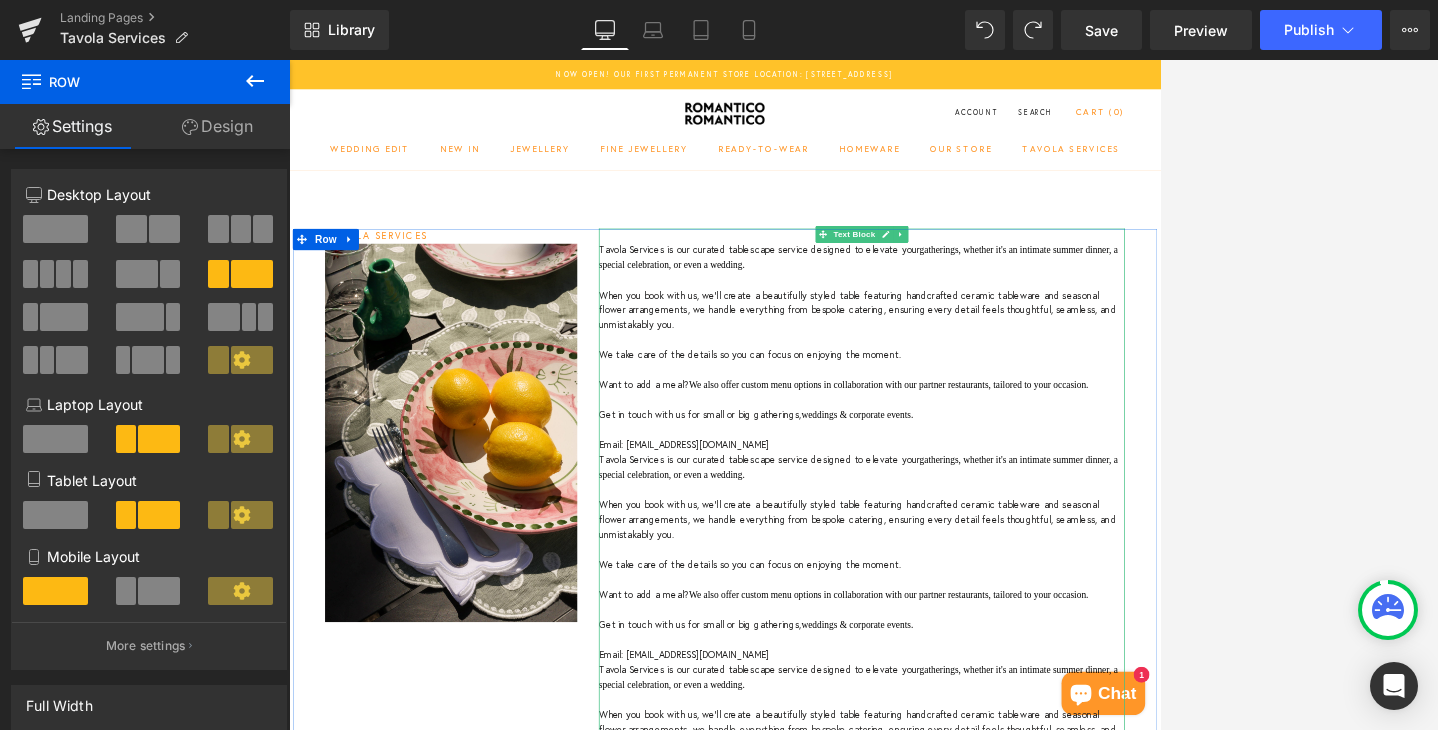 click on "When you book with us, we'll create a beautifully styled table featuring handcrafted ceramic tableware and seasonal flower arrangements, we handle everything from bespoke catering, ensuring every detail feels thoughtful, seamless, and unmistakably you." at bounding box center (1084, 408) 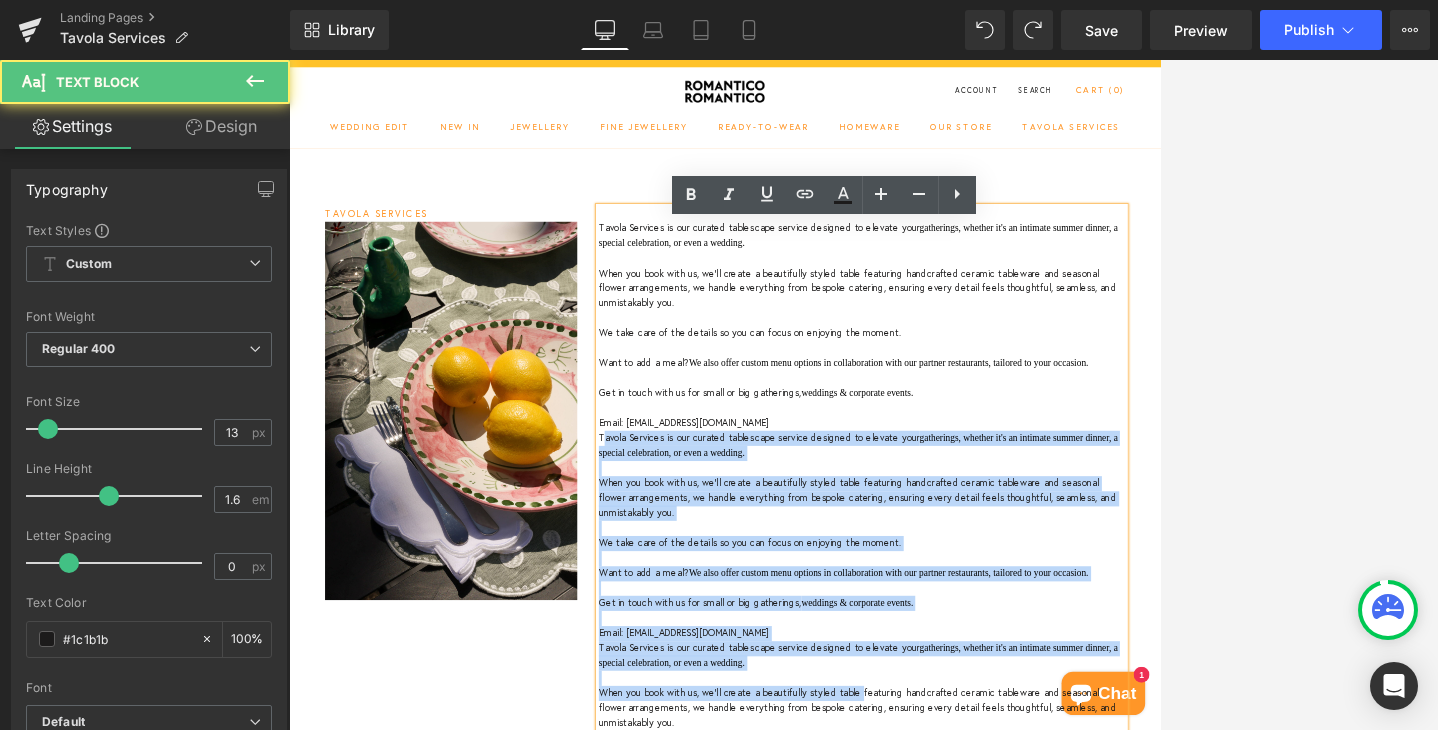 drag, startPoint x: 723, startPoint y: 639, endPoint x: 1072, endPoint y: 996, distance: 499.24945 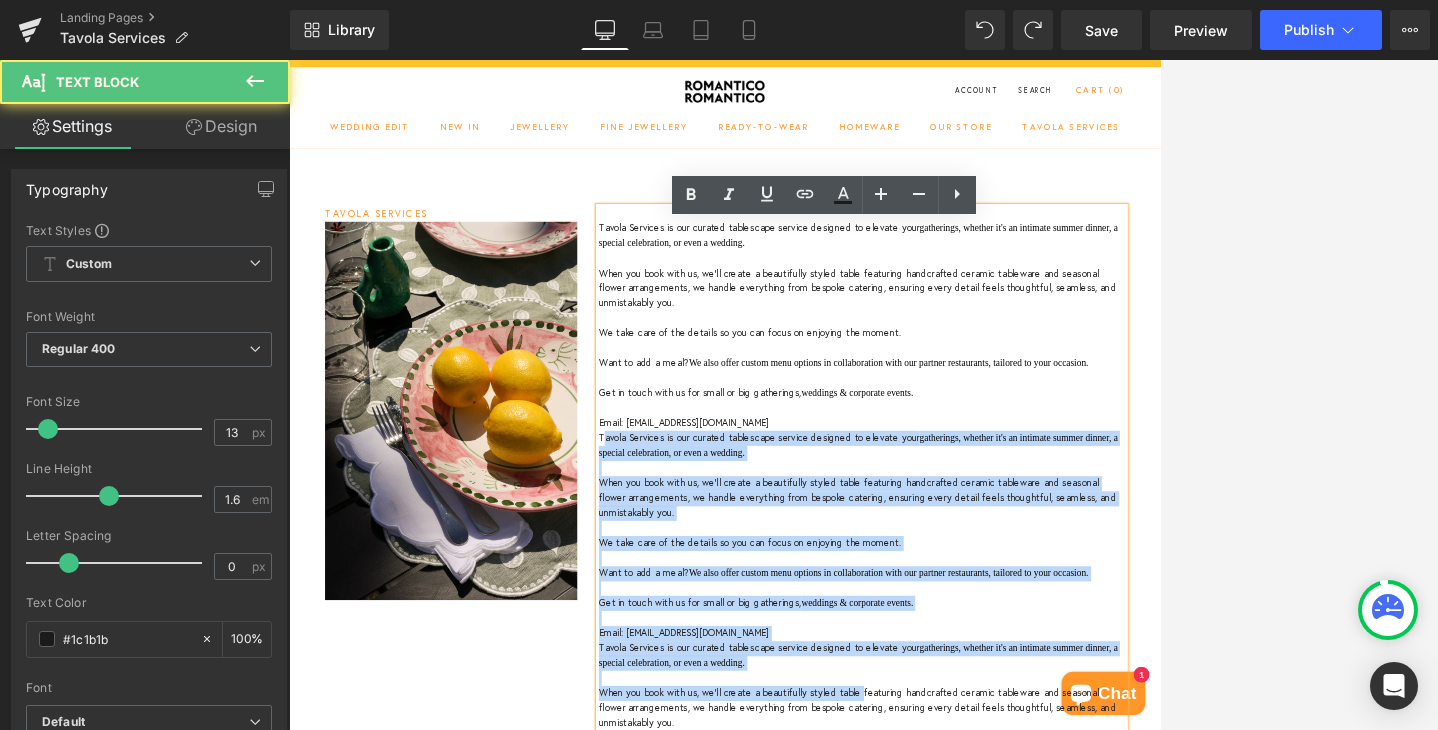 click on "€{{amount_with_comma_separator}}
Skip to content
Wedding Edit New In
New in Jewellery New in Ready-to-Wear New In Homeware
Jewellery
New In Jewellery Earrings
Gold
Silver
Bracelets
Gold Silver Gold" at bounding box center [894, 1399] 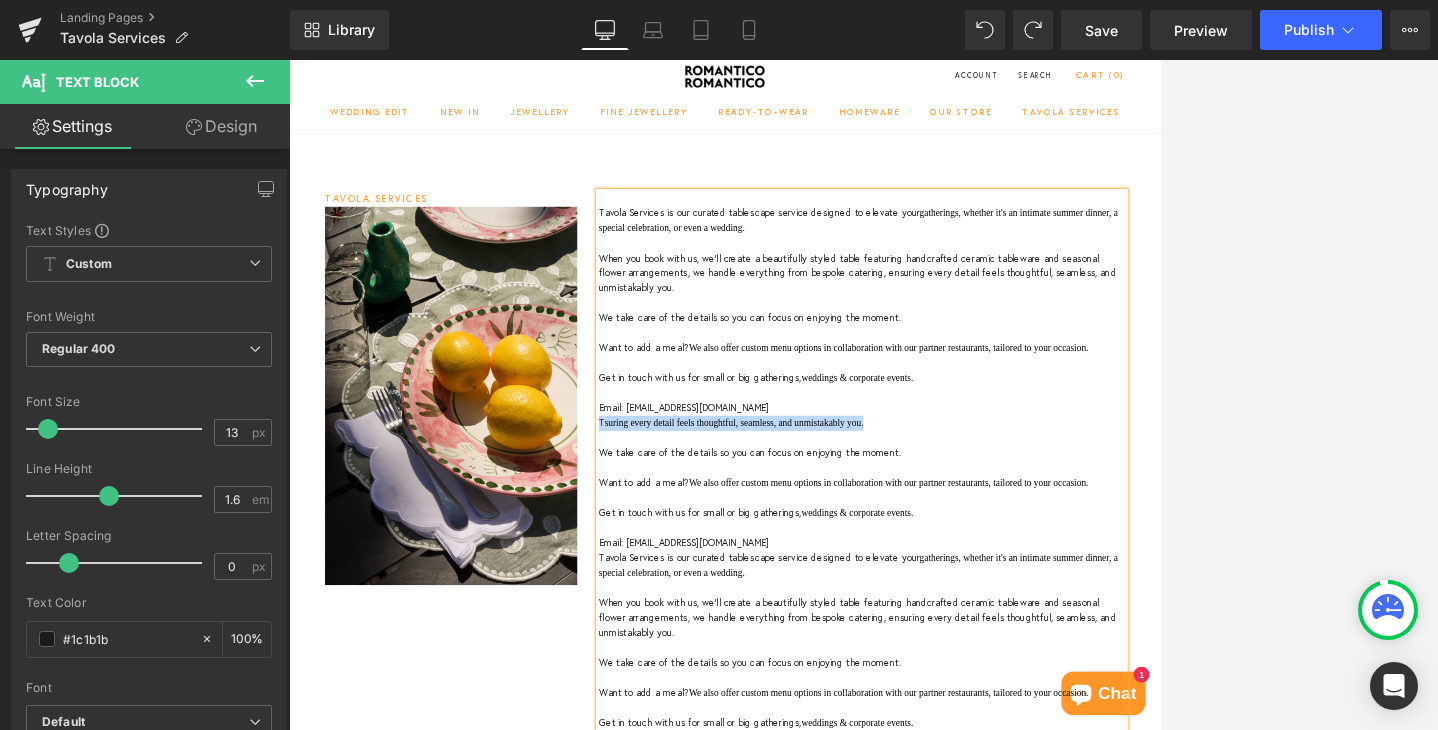 click on "Tavola Services is our curated tablescape service designed to elevate your  gatherings, whether it's an intimate summer dinner, a special celebration, or even a wedding. When you book with us, we'll create a beautifully styled table featuring handcrafted ceramic tableware and seasonal flower arrangements, we handle everything from bespoke catering, ensuring every detail feels thoughtful, seamless, and unmistakably you. We take care of the details so you can focus on enjoying the moment. Want to add a meal?  We also offer custom menu options in collaboration with our partner restaurants, tailored to your occasion. Get in touch with us for small or big gatherings,  weddings & corporate events. Email: [EMAIL_ADDRESS][DOMAIN_NAME] T suring every detail feels thoughtful, seamless, and unmistakably you. We take care of the details so you can focus on enjoying the moment. Want to add a meal?  We also offer custom menu options in collaboration with our partner restaurants, tailored to your occasion." at bounding box center [1084, 638] 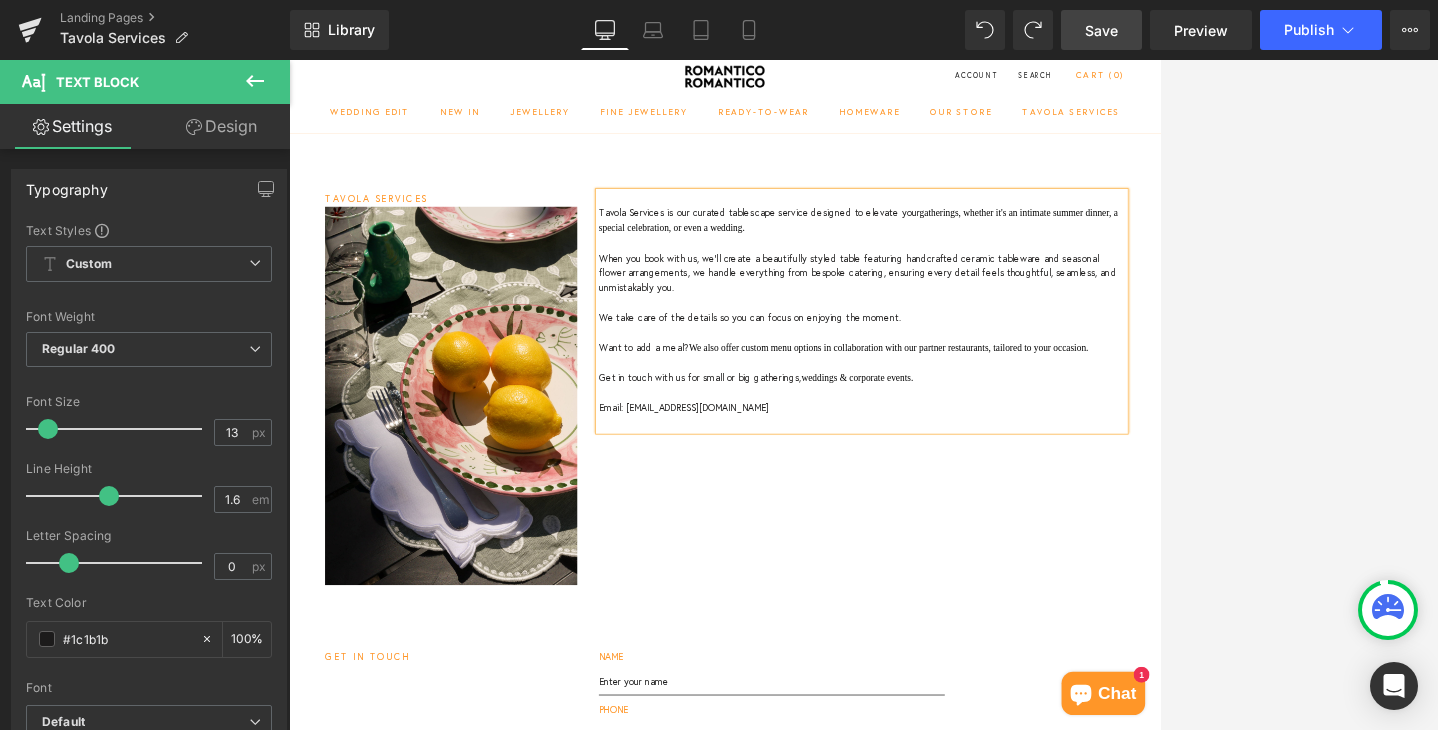 click on "Save" at bounding box center (1101, 30) 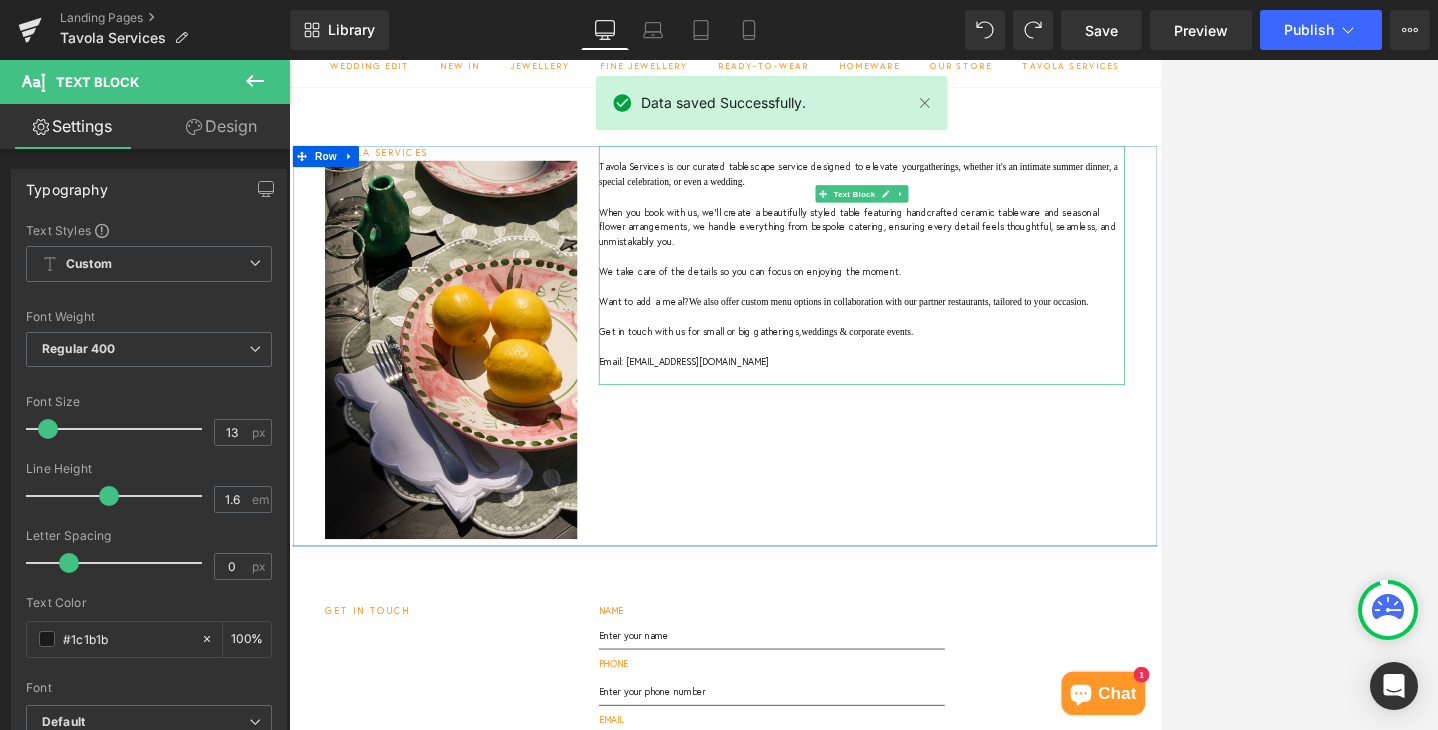 scroll, scrollTop: 0, scrollLeft: 0, axis: both 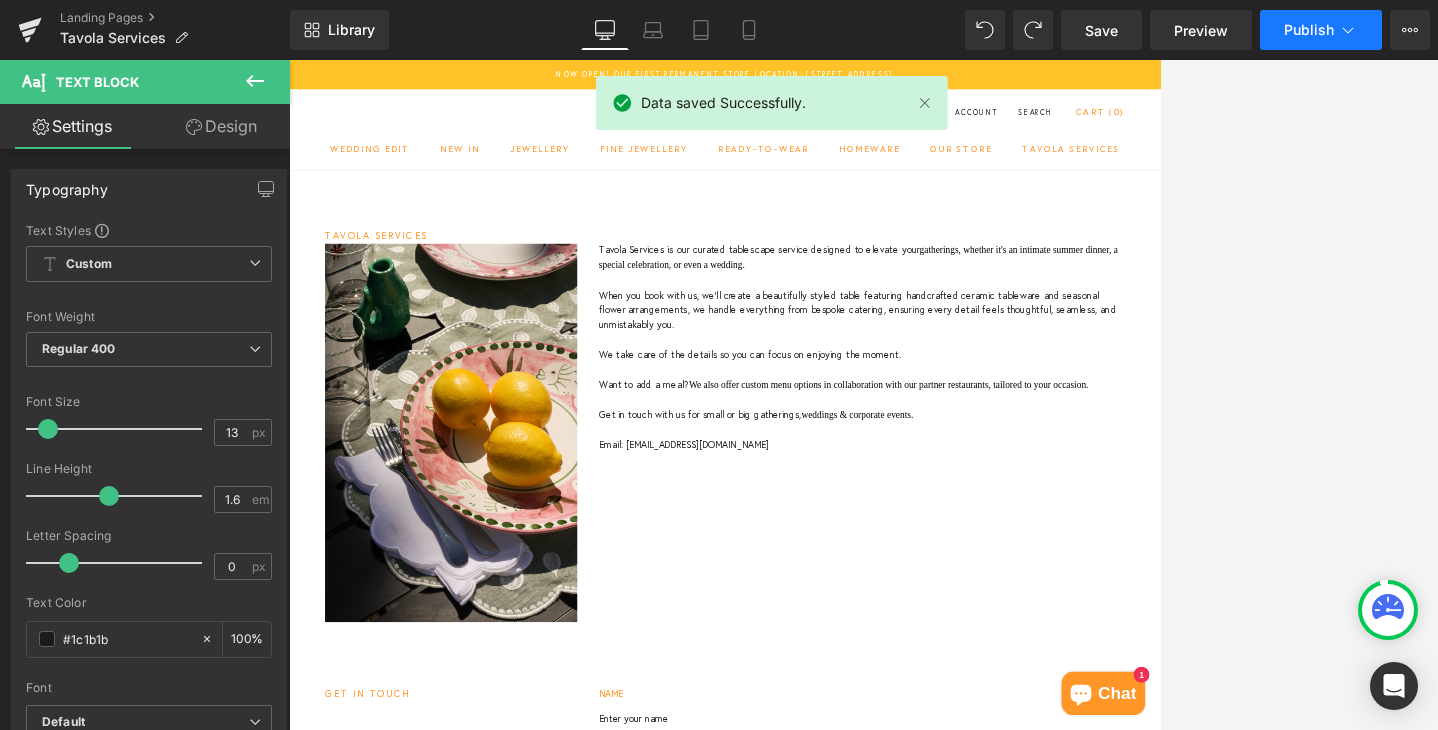 click on "Publish" at bounding box center (1321, 30) 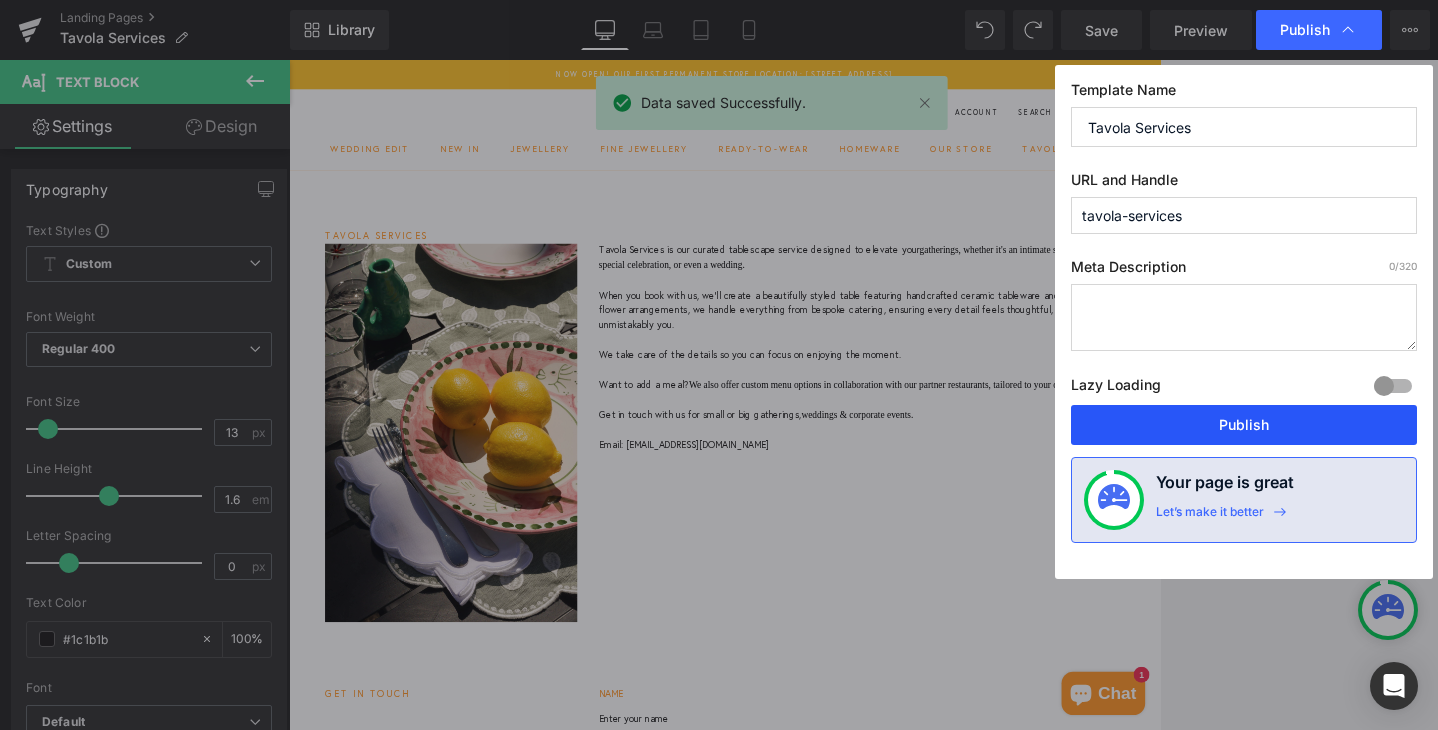 click on "Publish" at bounding box center [1244, 425] 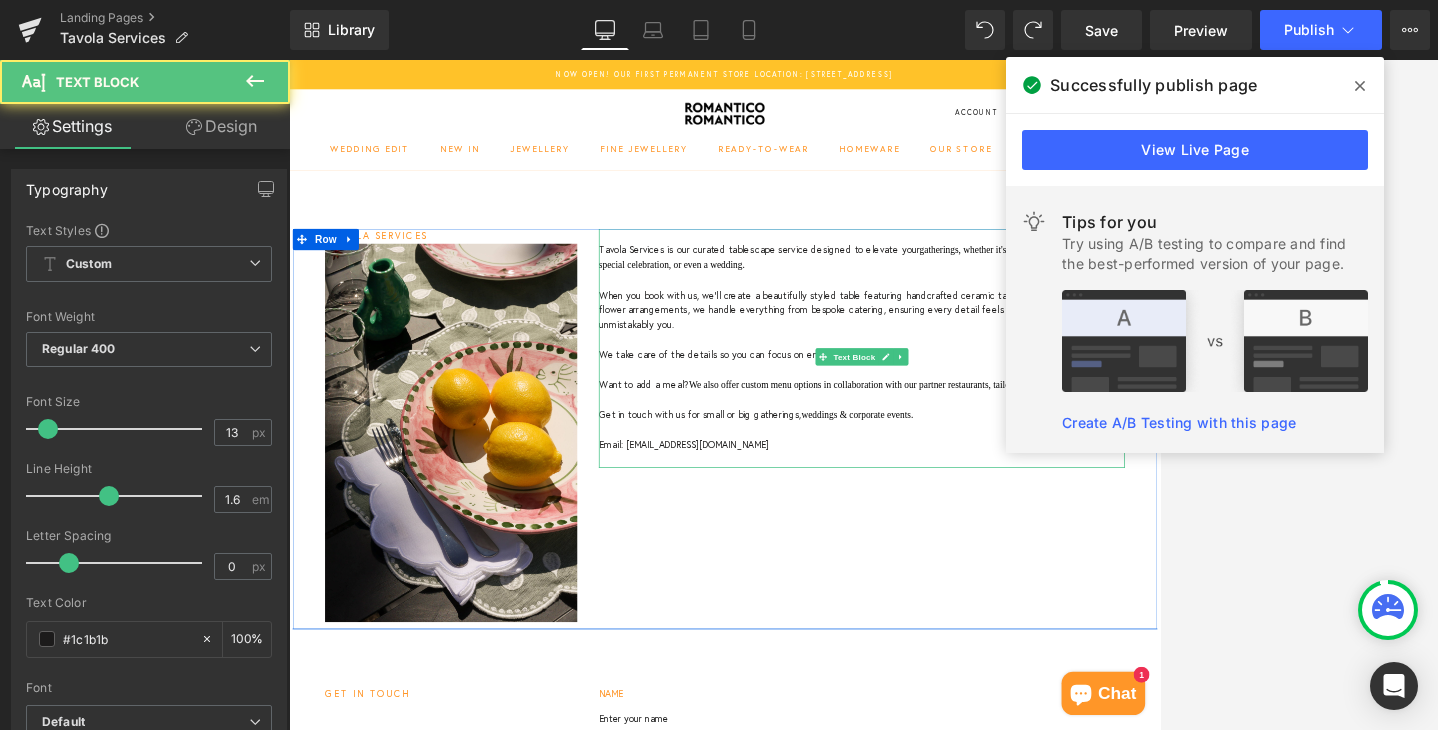 click on "Get in touch with us for small or big gatherings,  weddings & corporate events." at bounding box center [1084, 553] 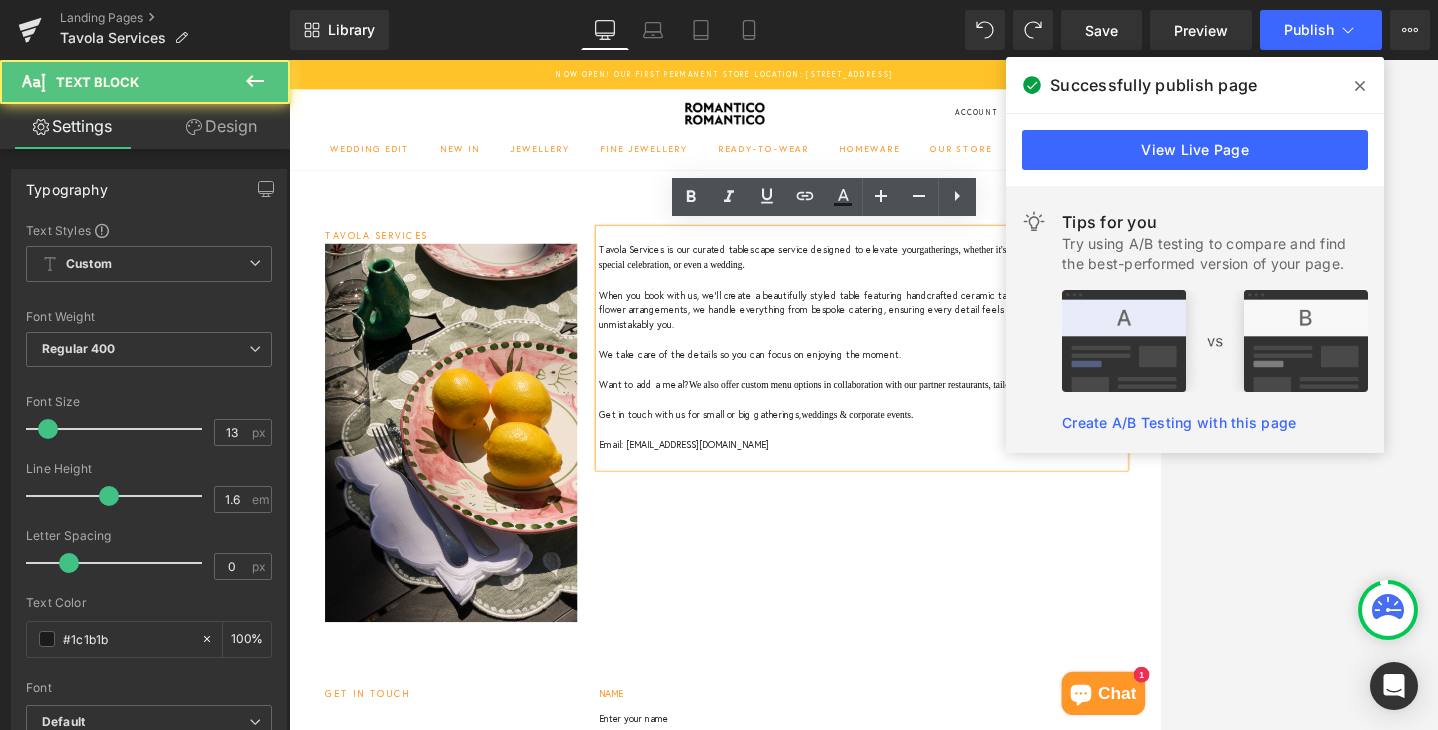 click on "Tavola Services is our curated tablescape service designed to elevate your  gatherings, whether it's an intimate summer dinner, a special celebration, or even a wedding." at bounding box center (1084, 335) 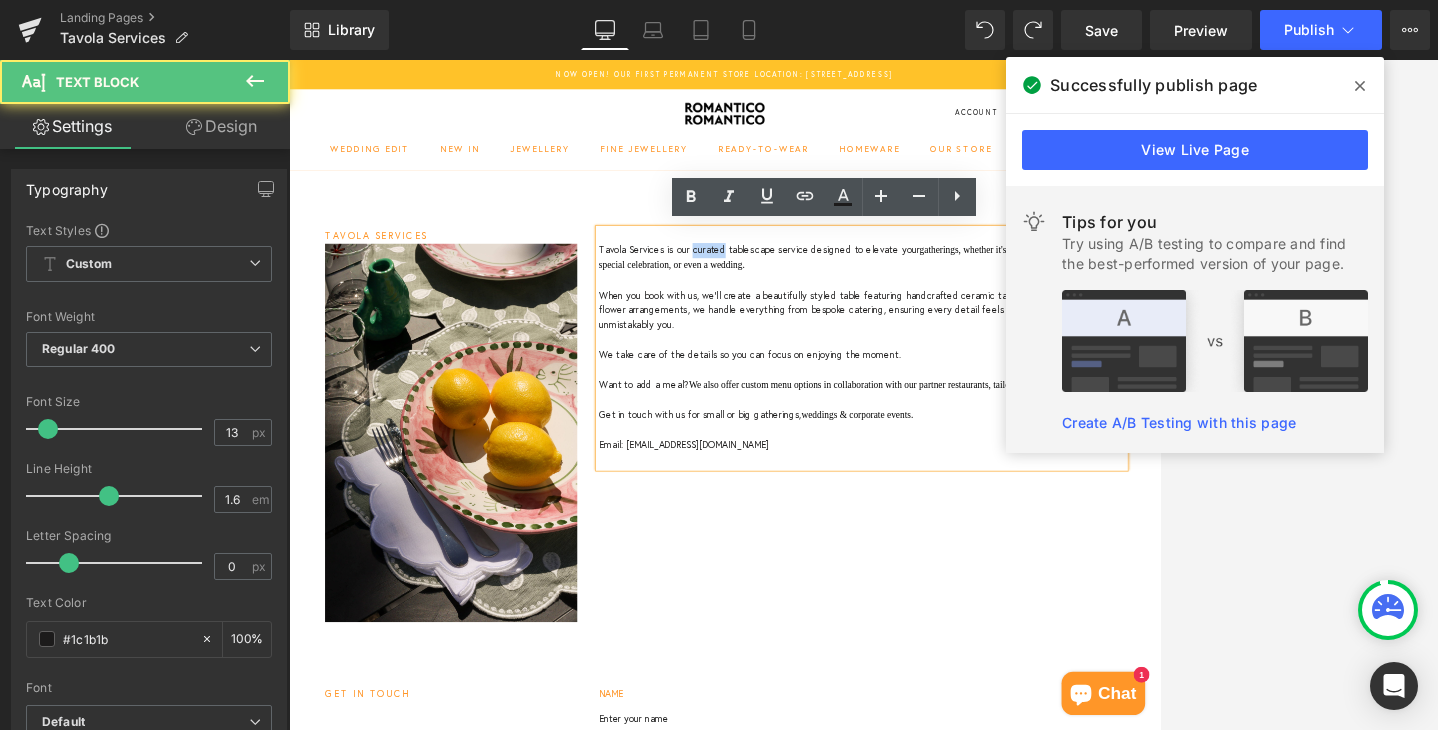 click on "Tavola Services is our curated tablescape service designed to elevate your  gatherings, whether it's an intimate summer dinner, a special celebration, or even a wedding." at bounding box center (1084, 335) 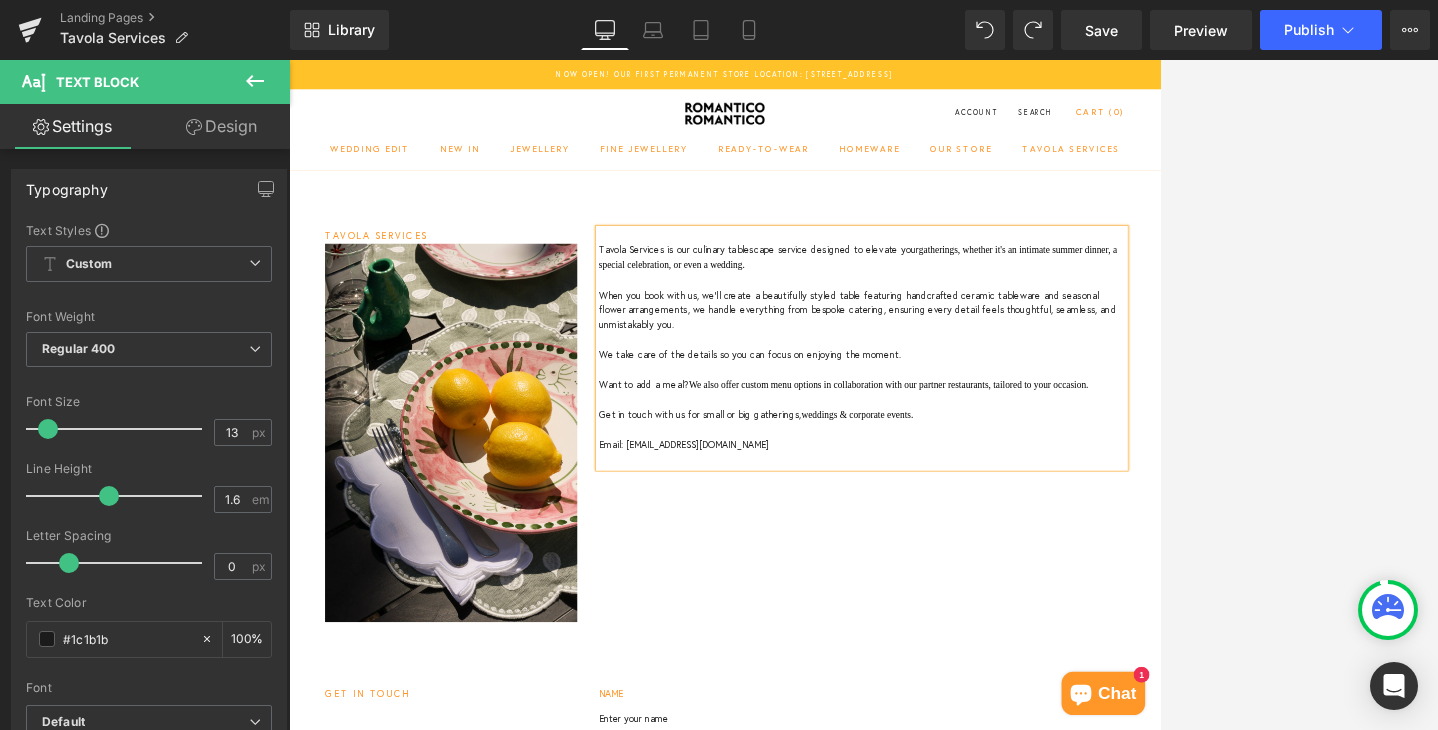 click on "Tavola Services is our culinary tablescape service designed to elevate your  gatherings, whether it's an intimate summer dinner, a special celebration, or even a wedding." at bounding box center (1084, 335) 